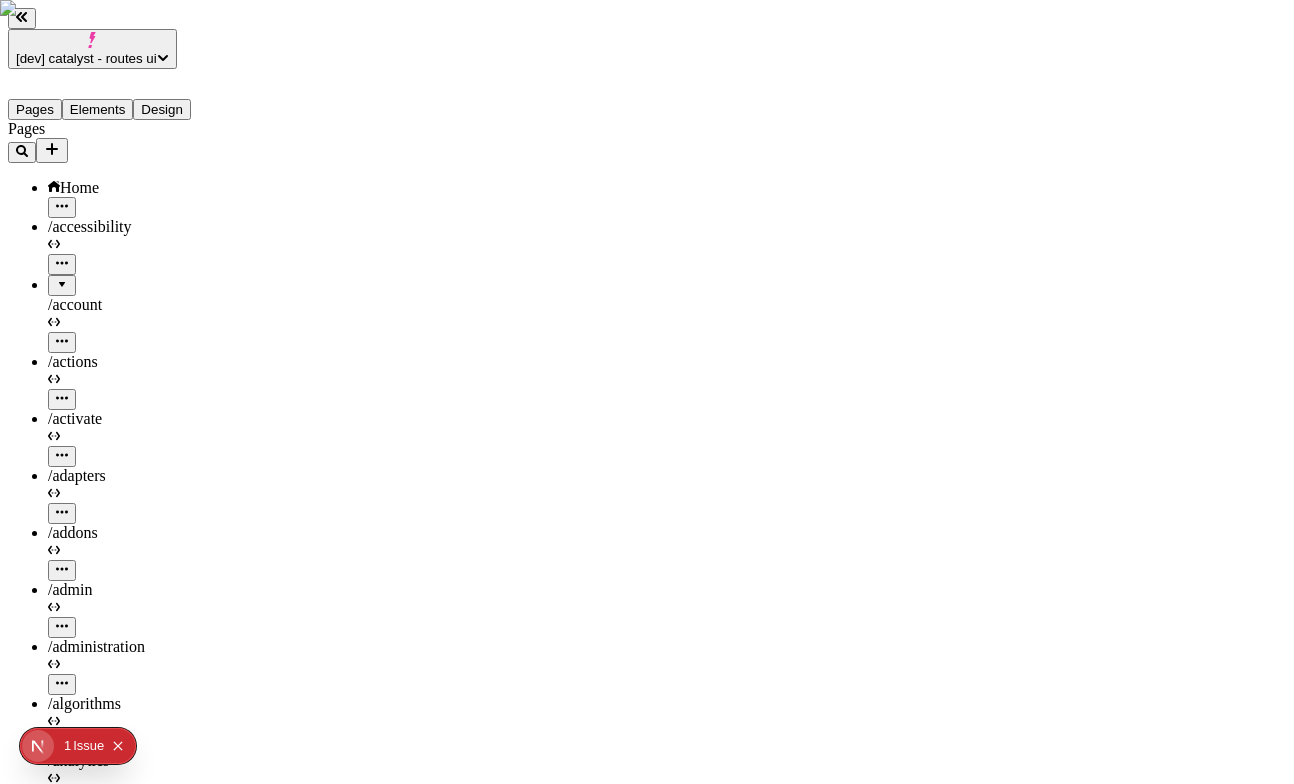scroll, scrollTop: 0, scrollLeft: 0, axis: both 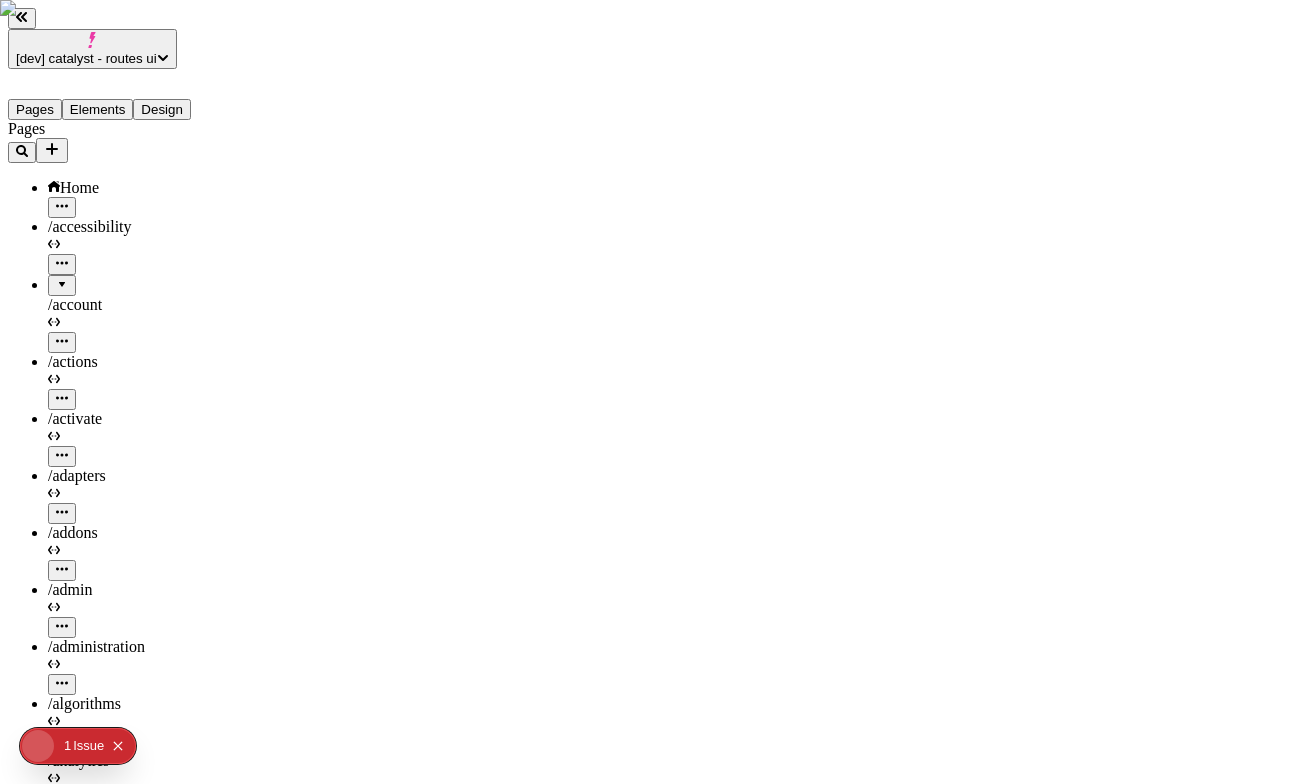 click on "en http://localhost:3110 /" at bounding box center (647, 8997) 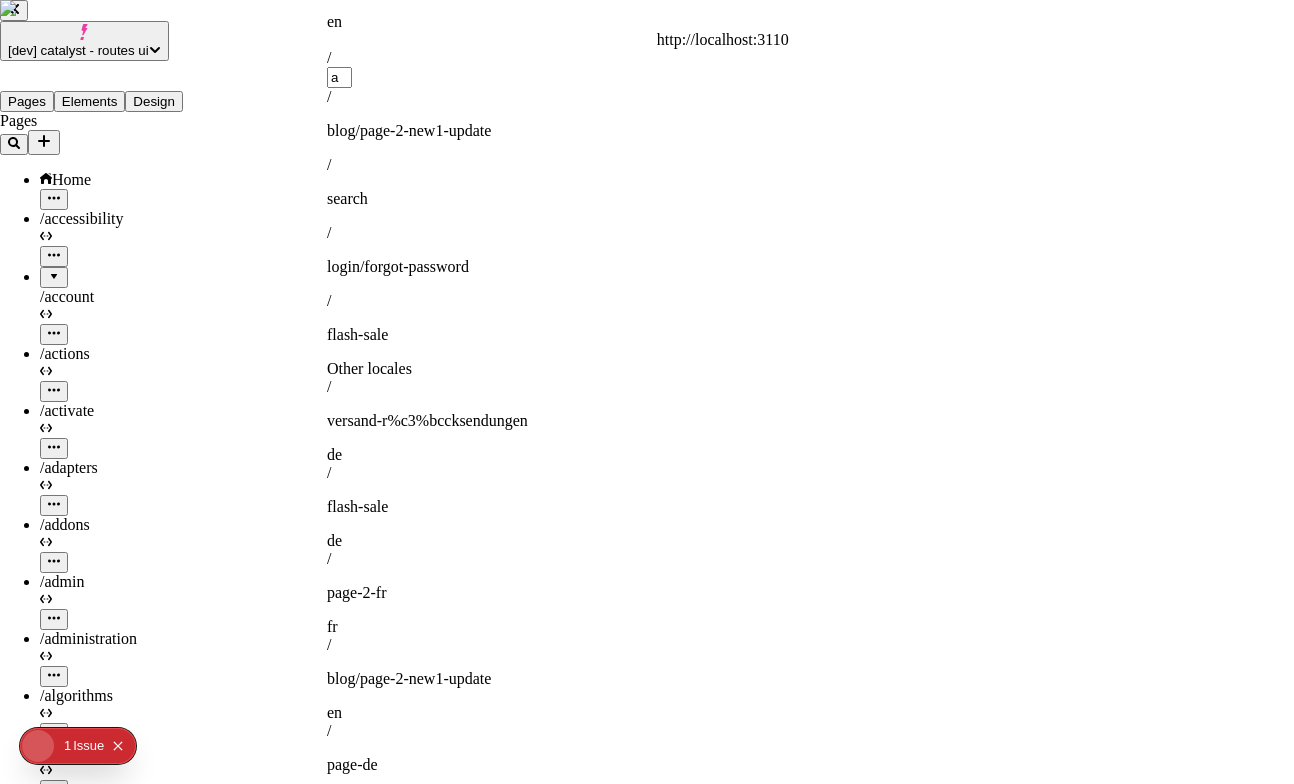 scroll, scrollTop: 0, scrollLeft: 0, axis: both 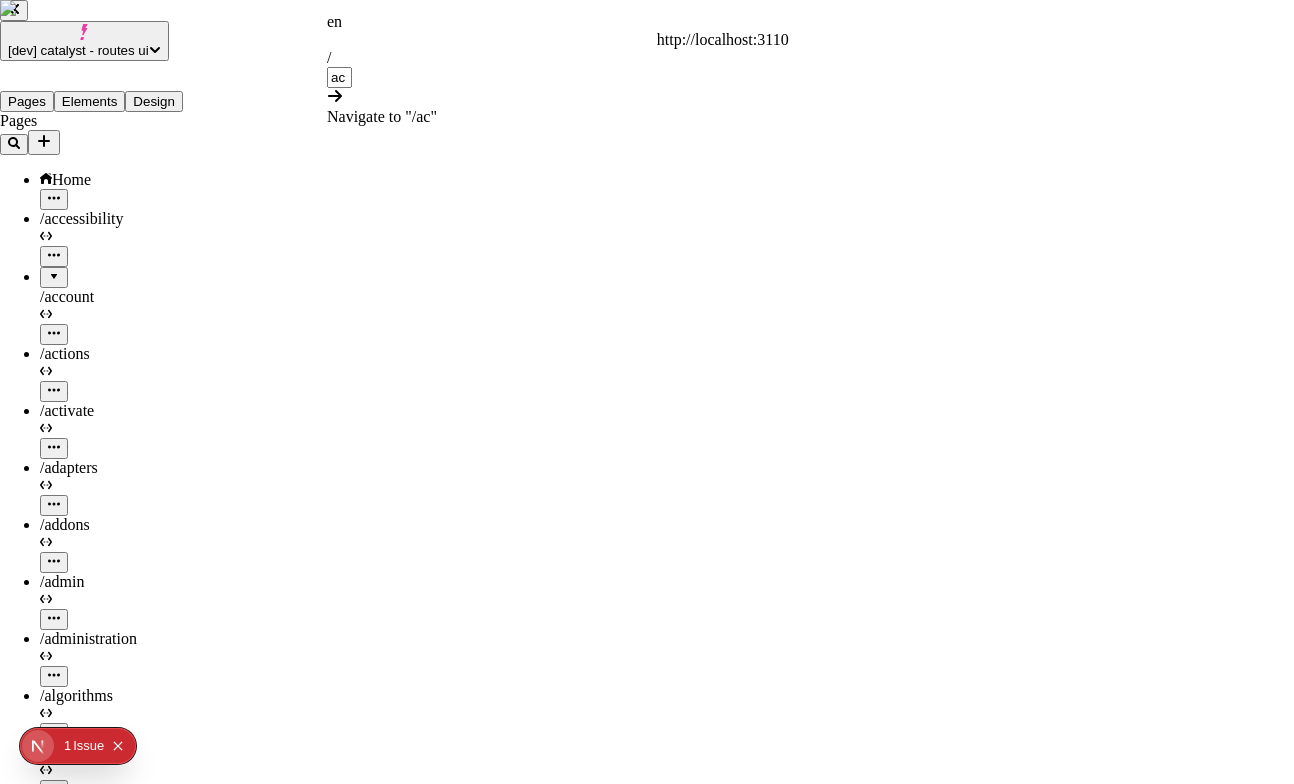 type on "a" 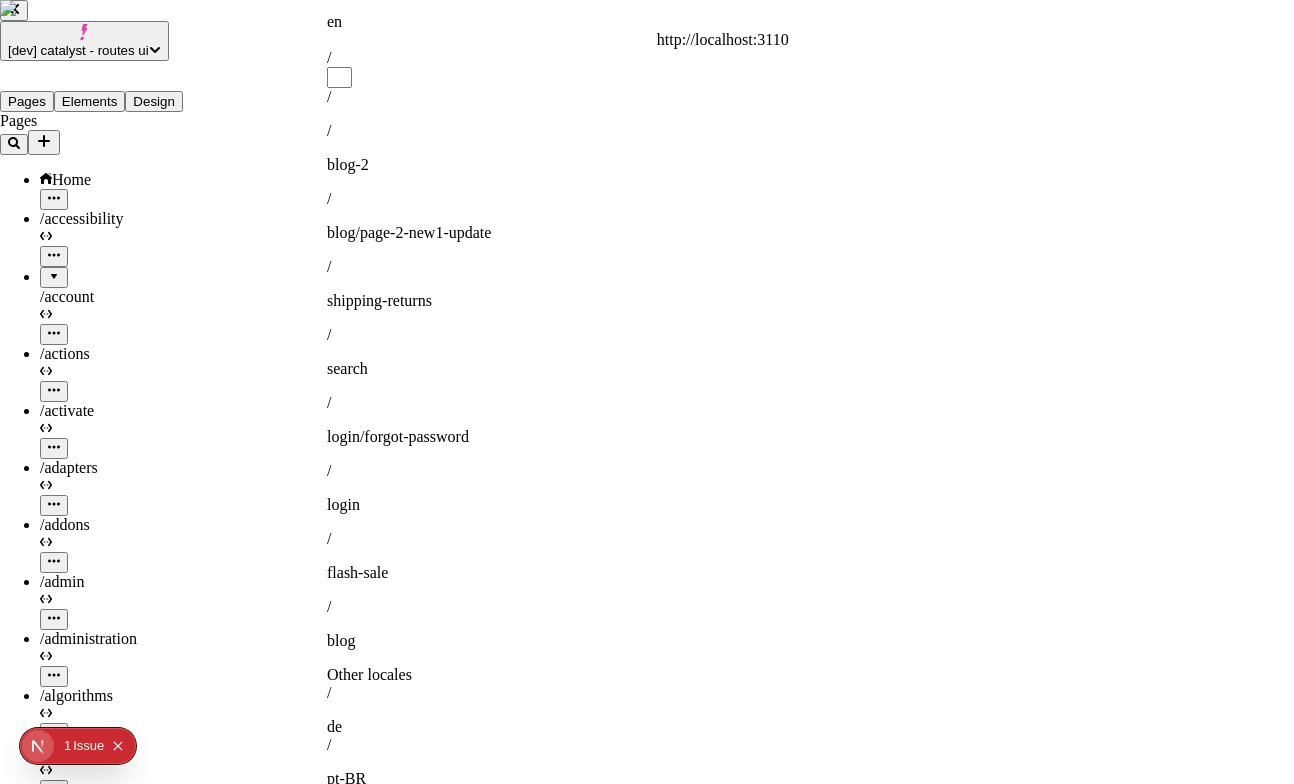 type on "c" 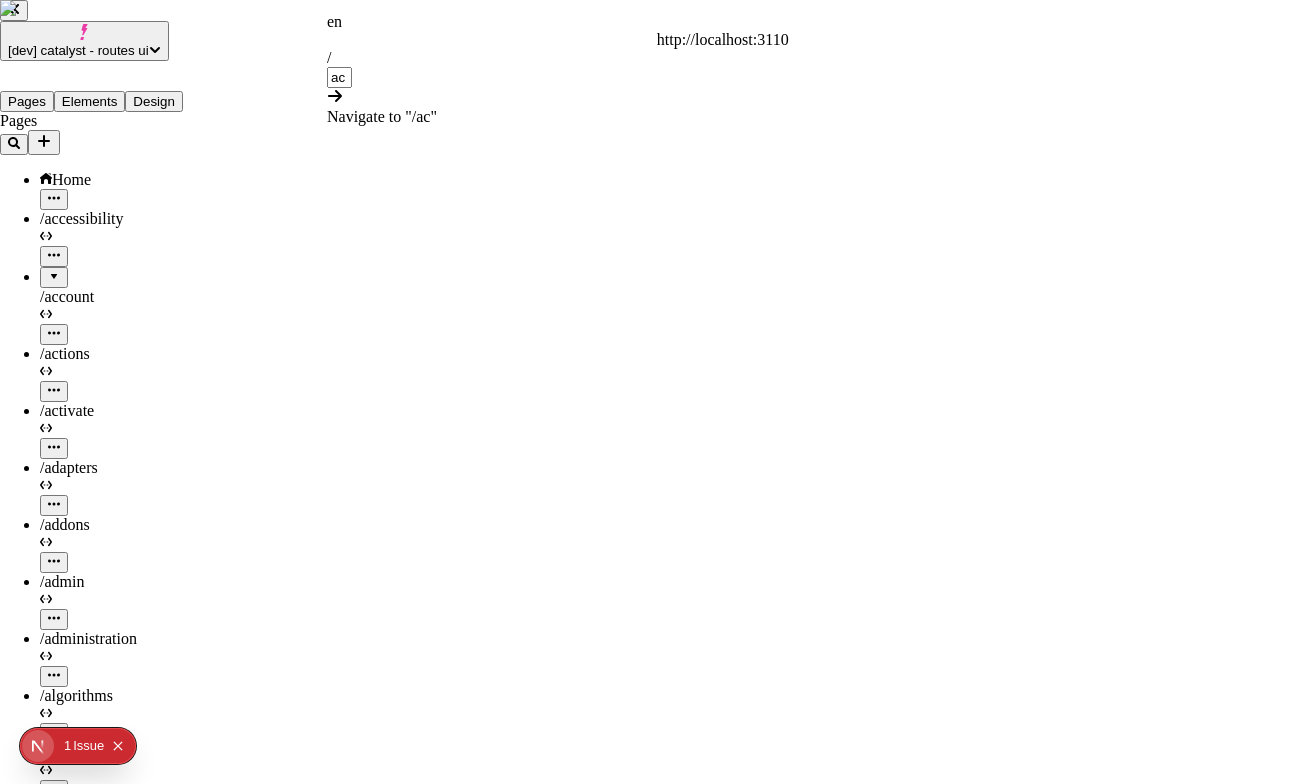 type on "a" 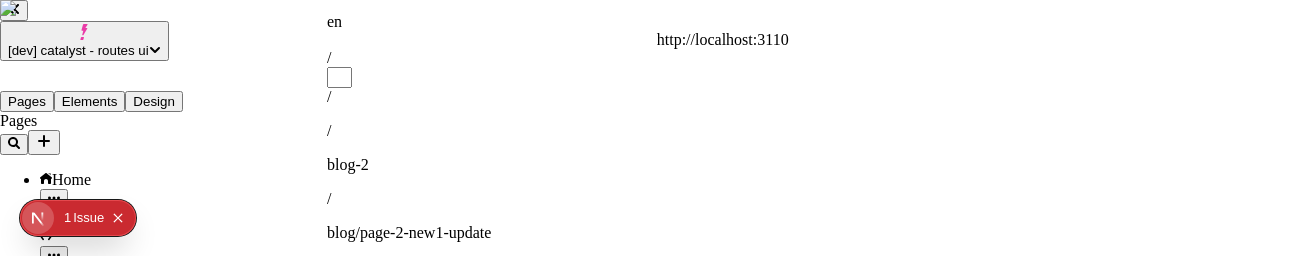 click on "en http://localhost:3110 /" at bounding box center (558, 50) 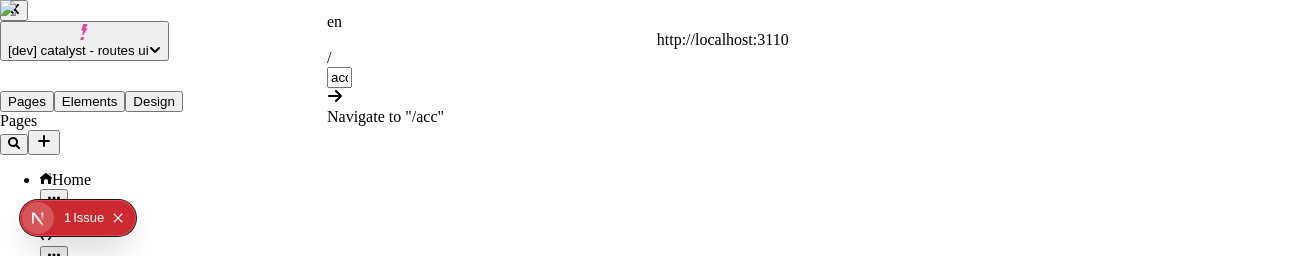 click on "en http://localhost:3110 / acc" at bounding box center [558, 50] 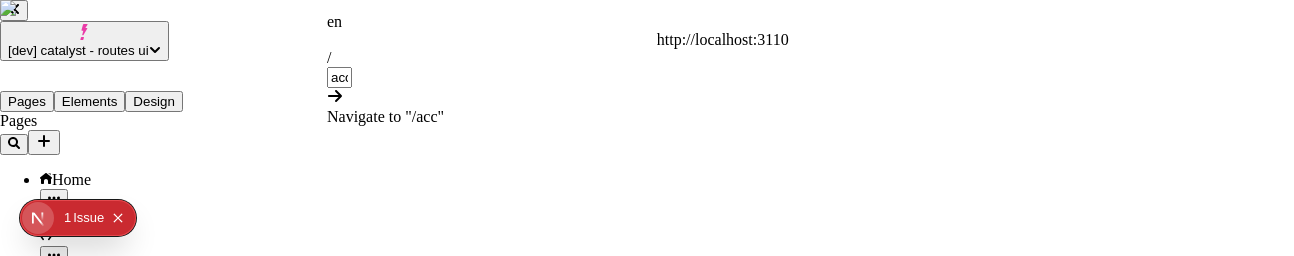 click on "acc" at bounding box center (339, 77) 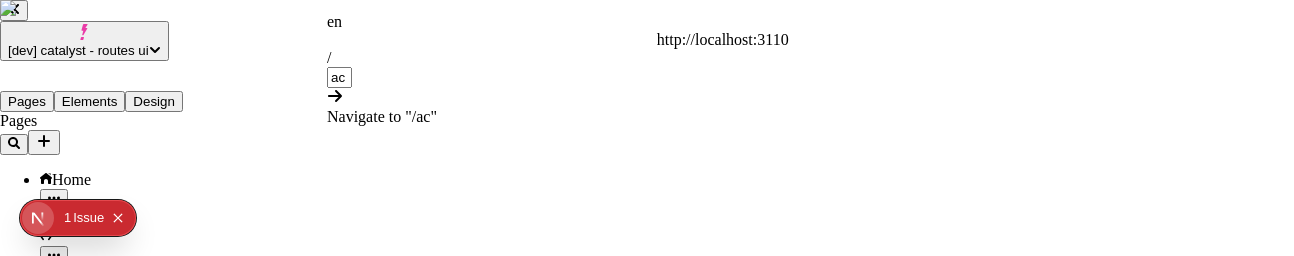 type on "a" 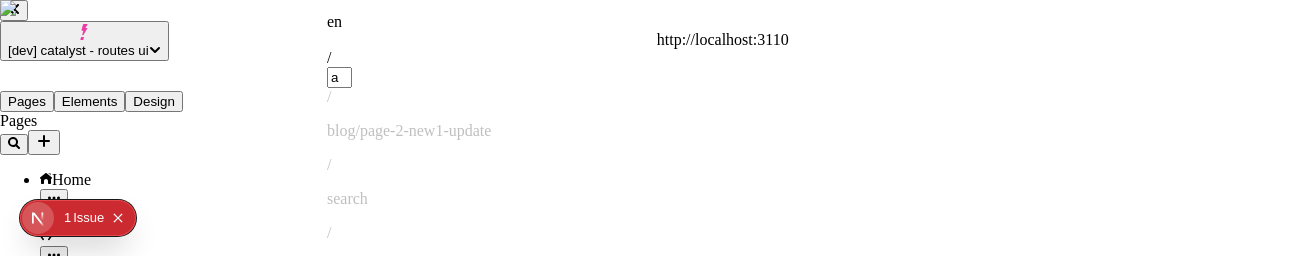type 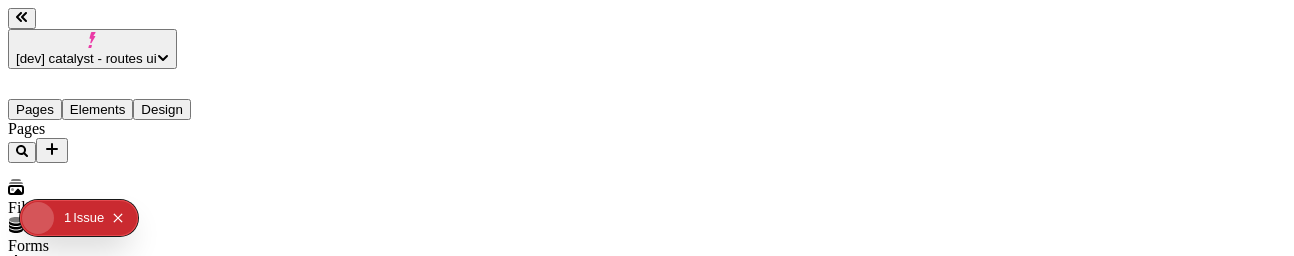 scroll, scrollTop: 0, scrollLeft: 0, axis: both 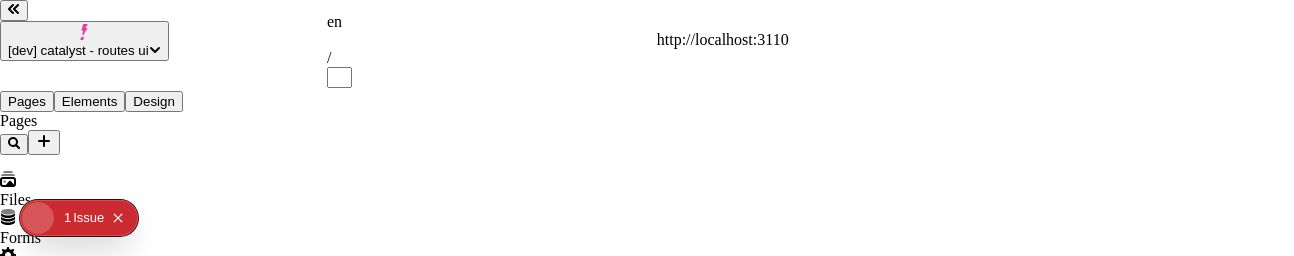 type on "/" 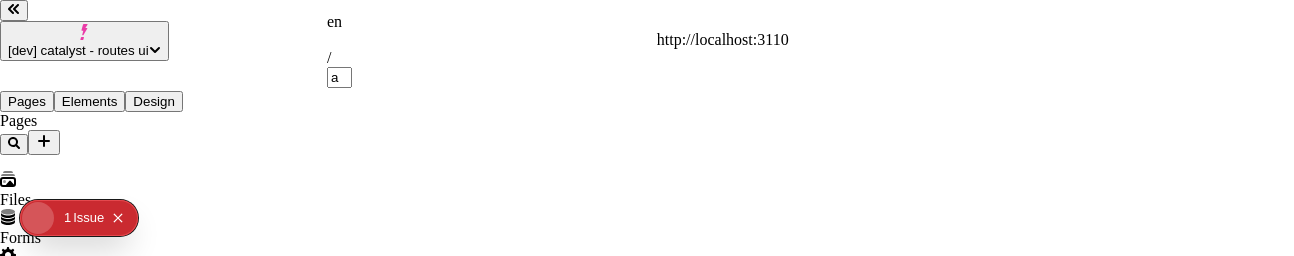 scroll, scrollTop: 0, scrollLeft: 0, axis: both 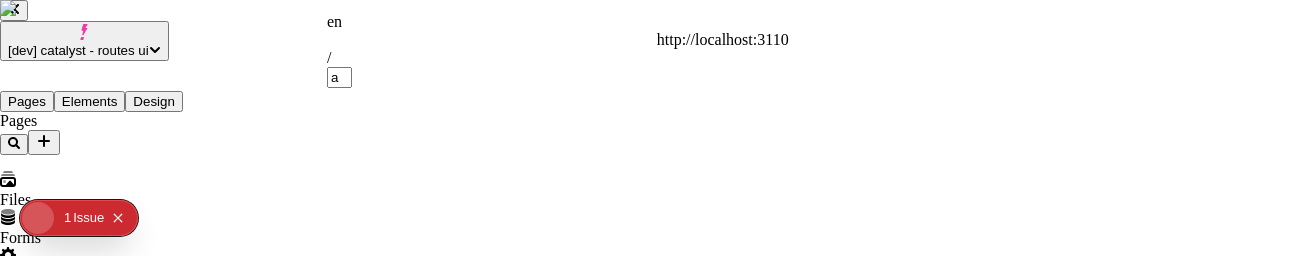 click on "en http://localhost:3110 / a" at bounding box center (558, 50) 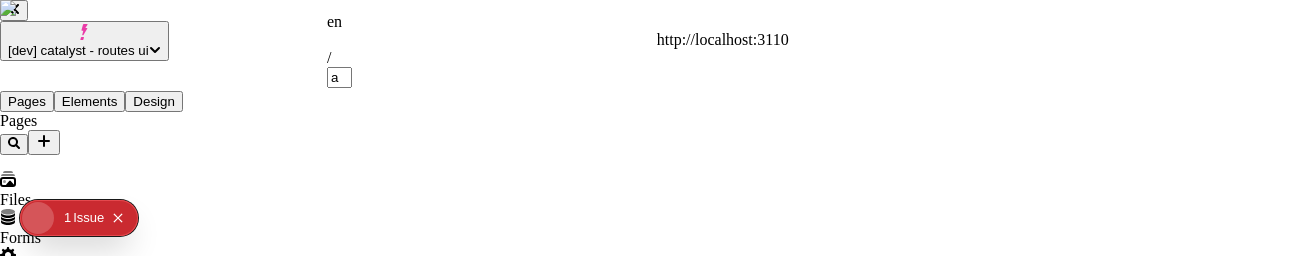 click on "a" at bounding box center (339, 77) 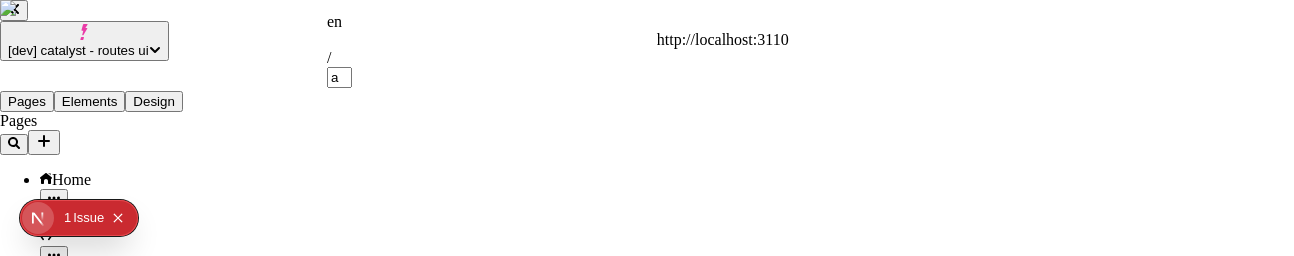 click on "a" at bounding box center [339, 77] 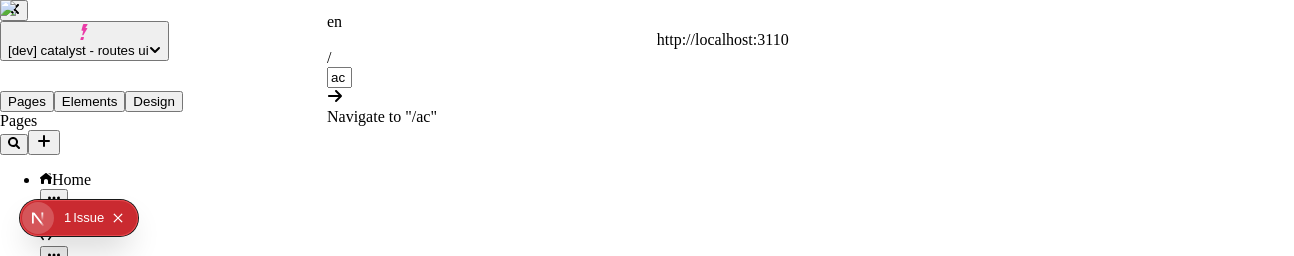 click on "en http://localhost:3110 / ac" at bounding box center (558, 50) 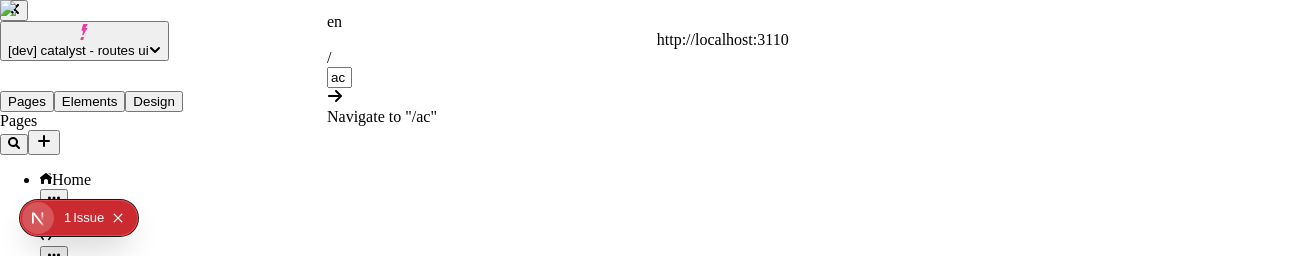 type on "acc" 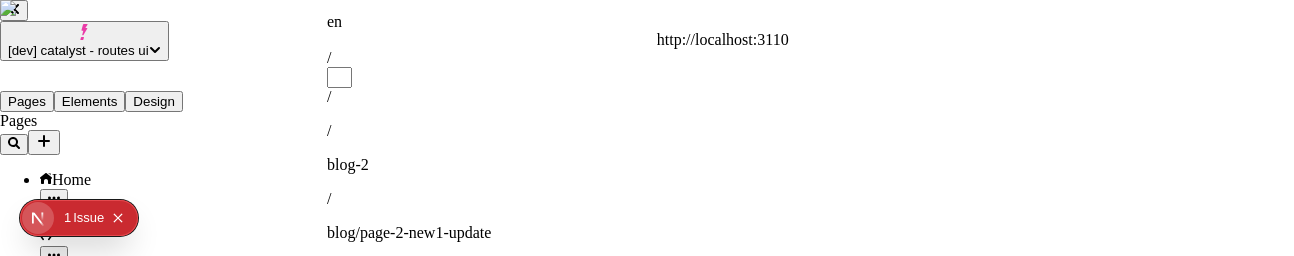 type on "a" 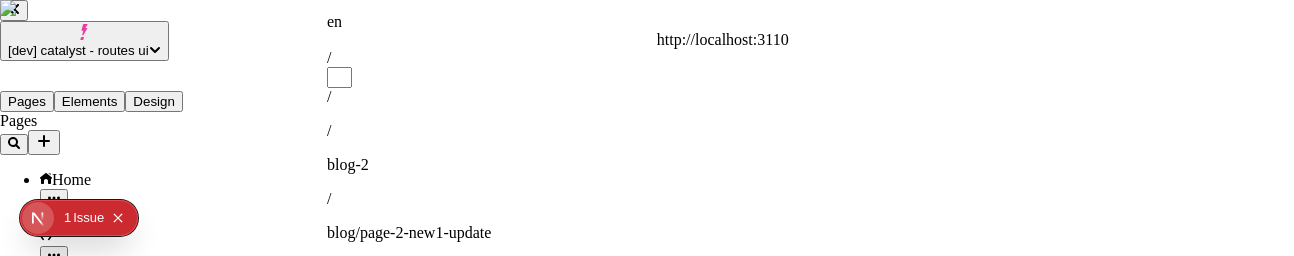 scroll, scrollTop: 0, scrollLeft: 0, axis: both 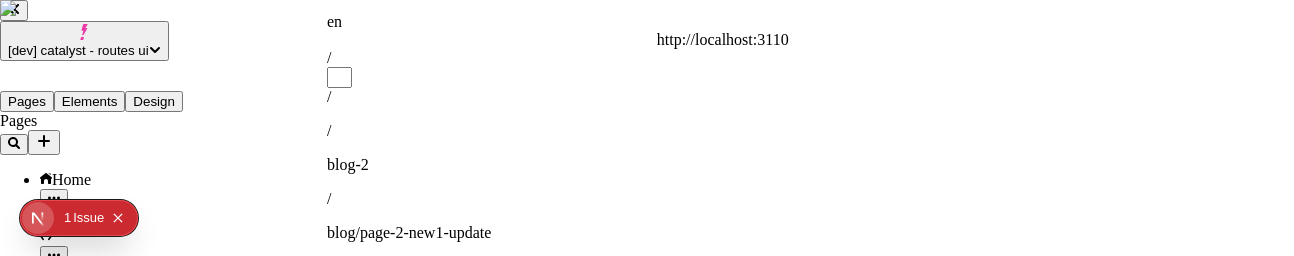 type 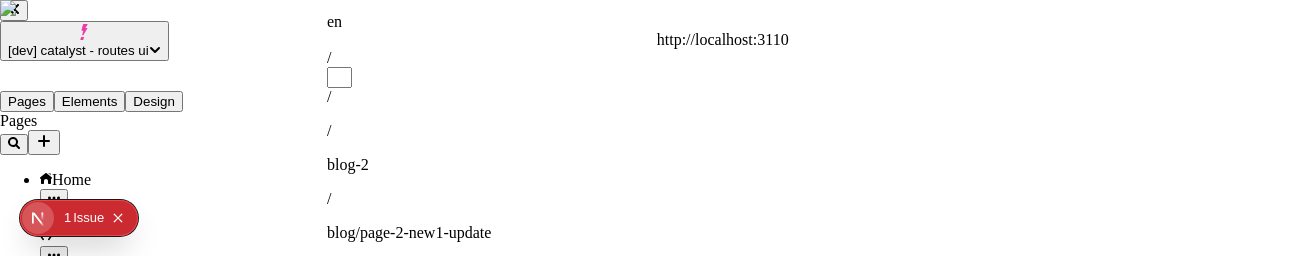 click on "en http://localhost:3110 /" at bounding box center [558, 50] 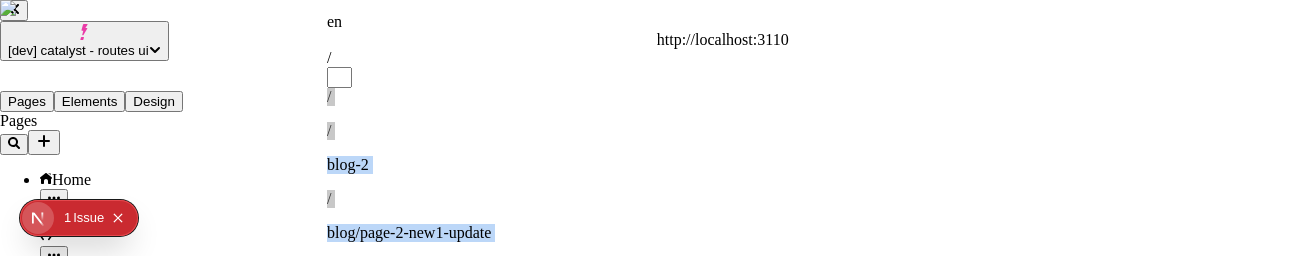 click on "[dev] catalyst - routes ui Pages Elements Design Pages Home /accessibility /account /actions /activate /adapters /addons /admin /administration /algorithms /analytics /api /architectures /archive /assets /atom /attachments /audio /auth /automations /backup /blog /blog-2 /blueprints /bookmarks /bridges /browse /builders /cache /calculations /callbacks /catalog /categories /cleaners /commands /community /company /compliance /components /compressors /computations /config /confirm /connectors /constants /constructors /contact /control /controls /cookie /cookies /coordination /creators /criteria /dashboard /database /decoders /decompressors /decryptors /demo /deserializers /designs /destructors /developers /directory /discover /docs /documents /downloads /drafts /education /encoders /encryptors /environment /equations /estimates /events /examples /explore /export /expressions /extensions /factories /faq /favorites /featured /features /feed /files /filters /finalizers /flags /flash-sale /forbidden /forecasts Files" at bounding box center [647, 5422] 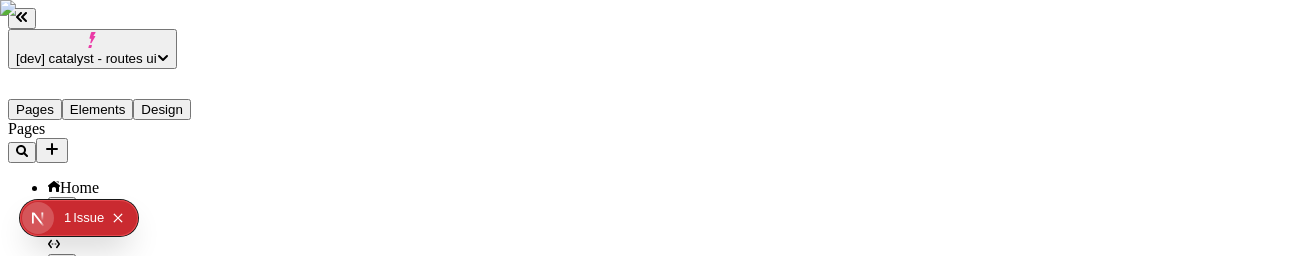 click on "http://localhost:3110" at bounding box center (647, 8988) 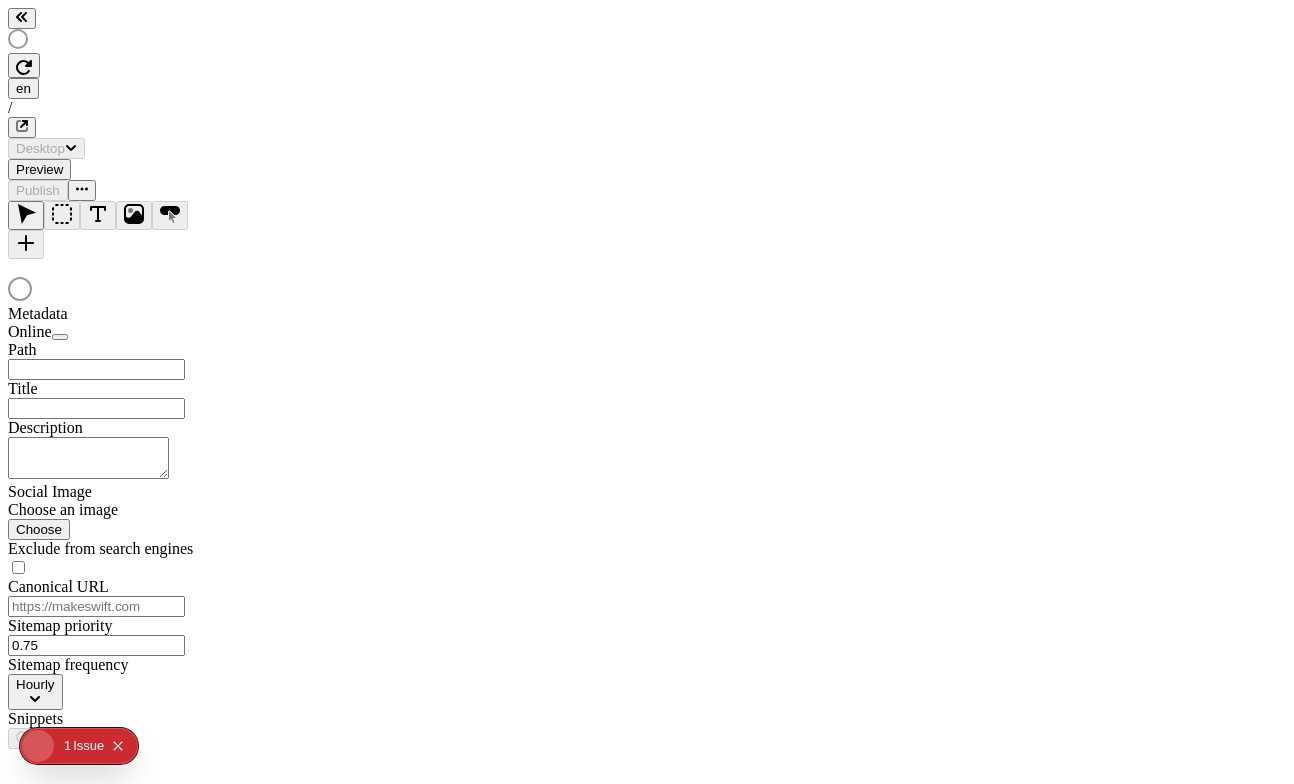 scroll, scrollTop: 0, scrollLeft: 0, axis: both 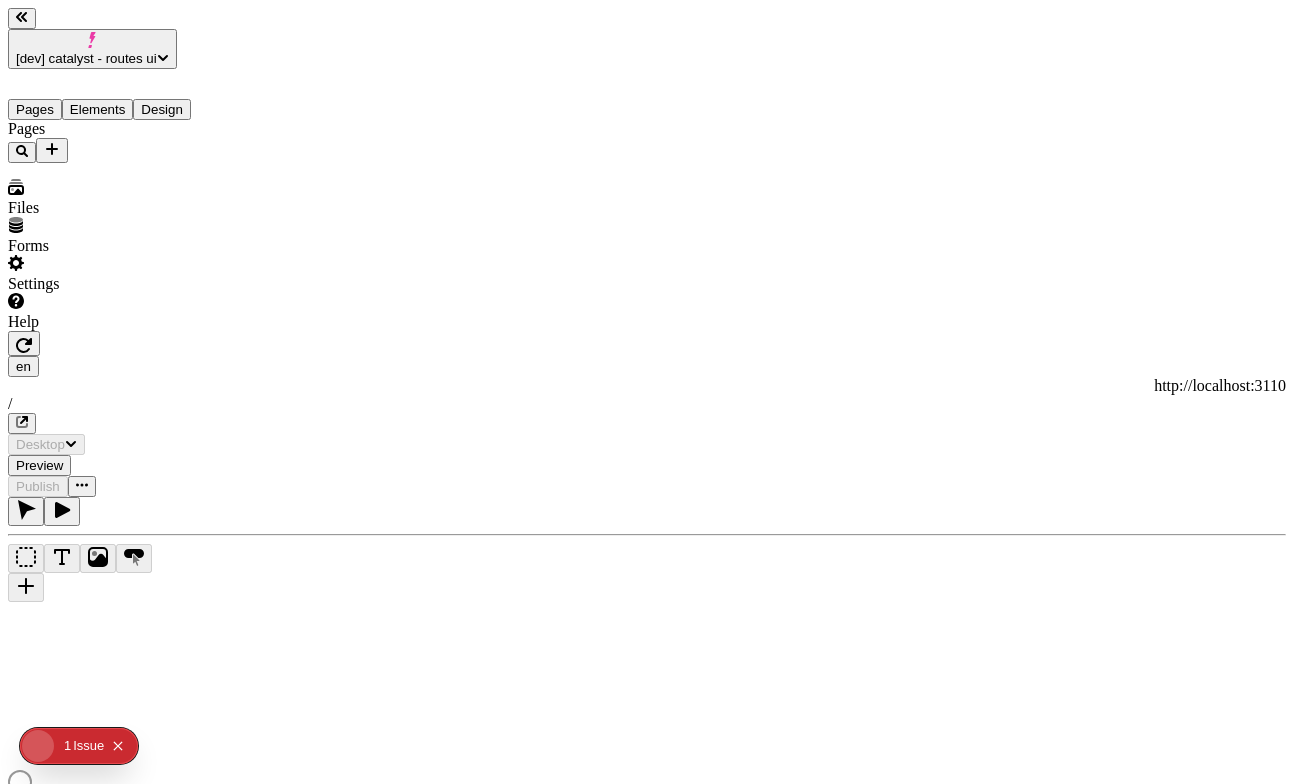 type on "/" 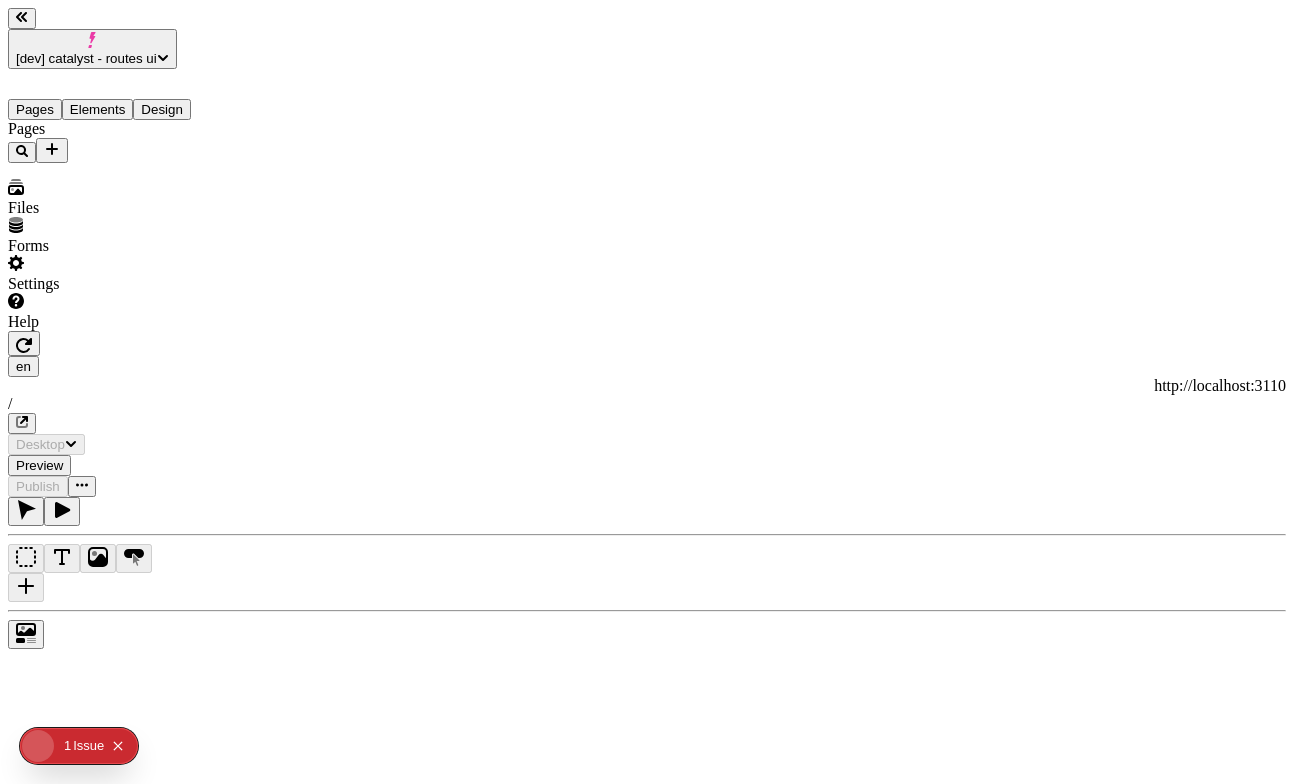 scroll, scrollTop: 0, scrollLeft: 0, axis: both 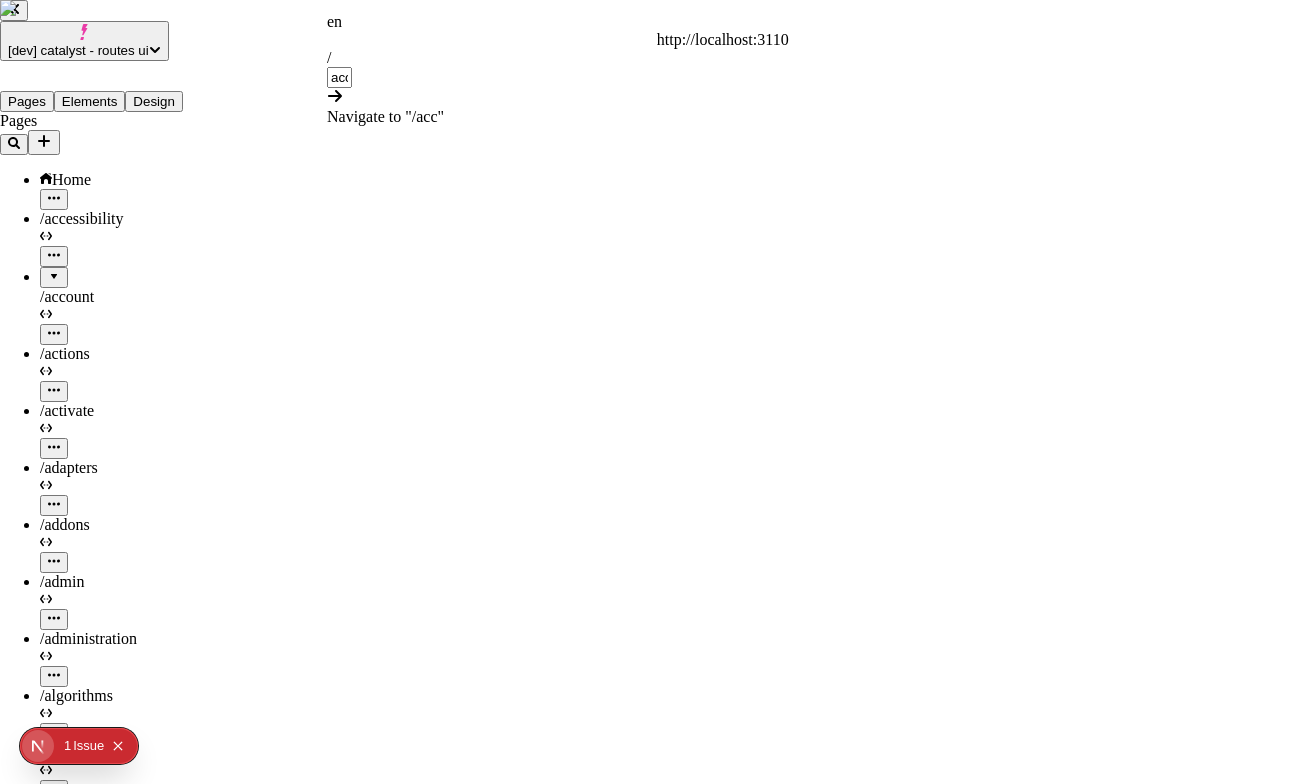 type on "acc" 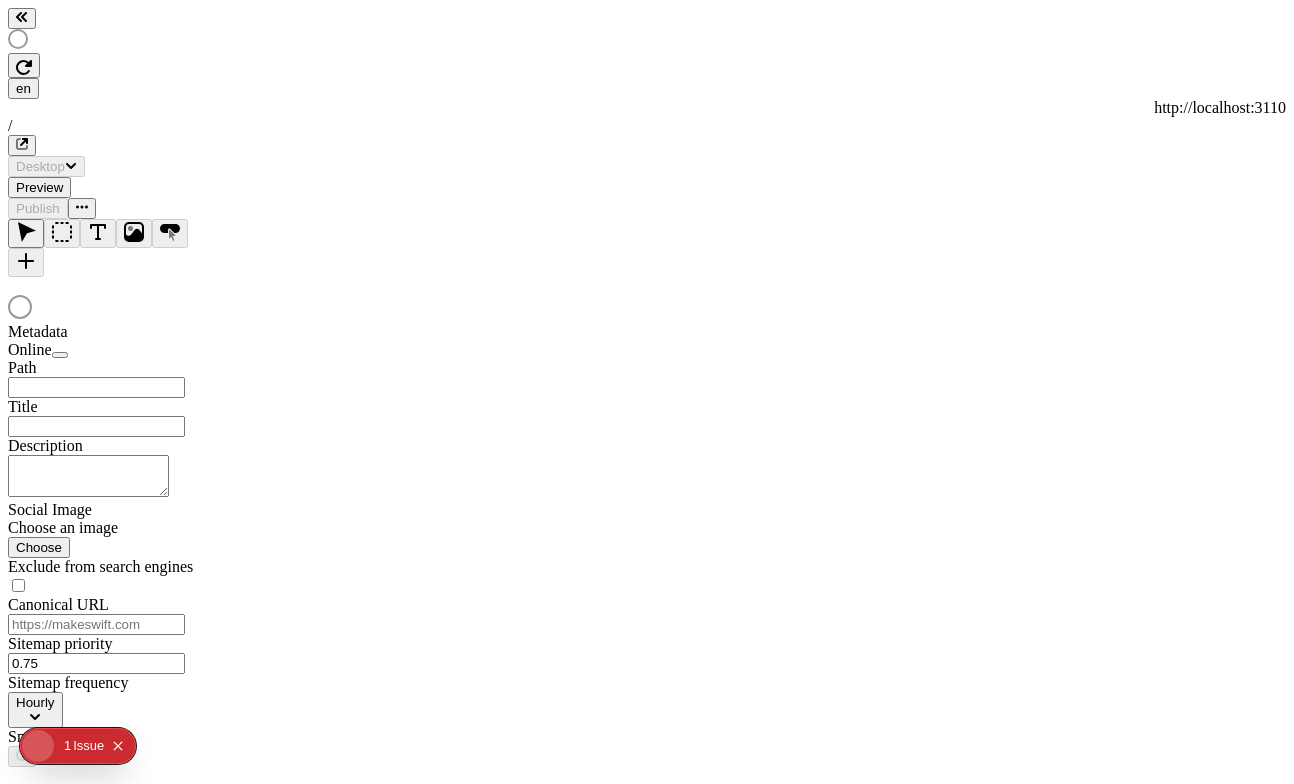scroll, scrollTop: 0, scrollLeft: 0, axis: both 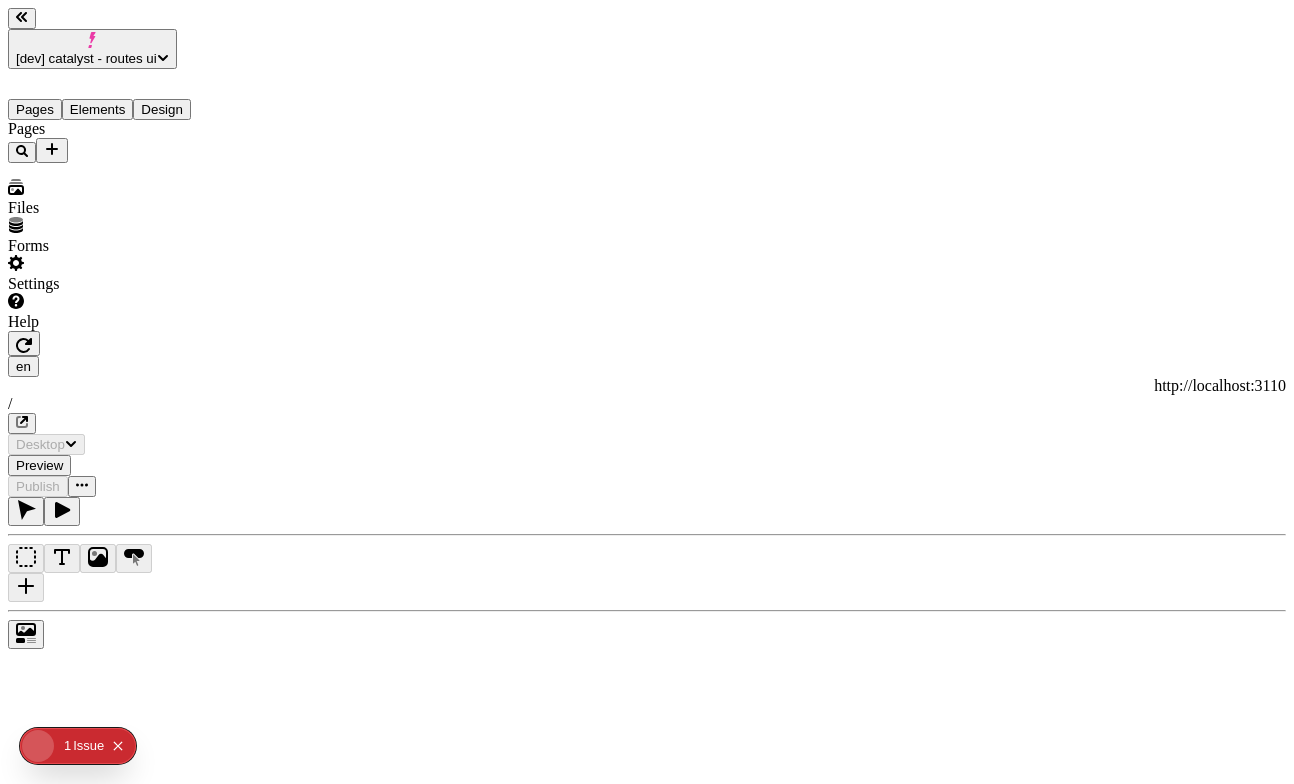 type on "/" 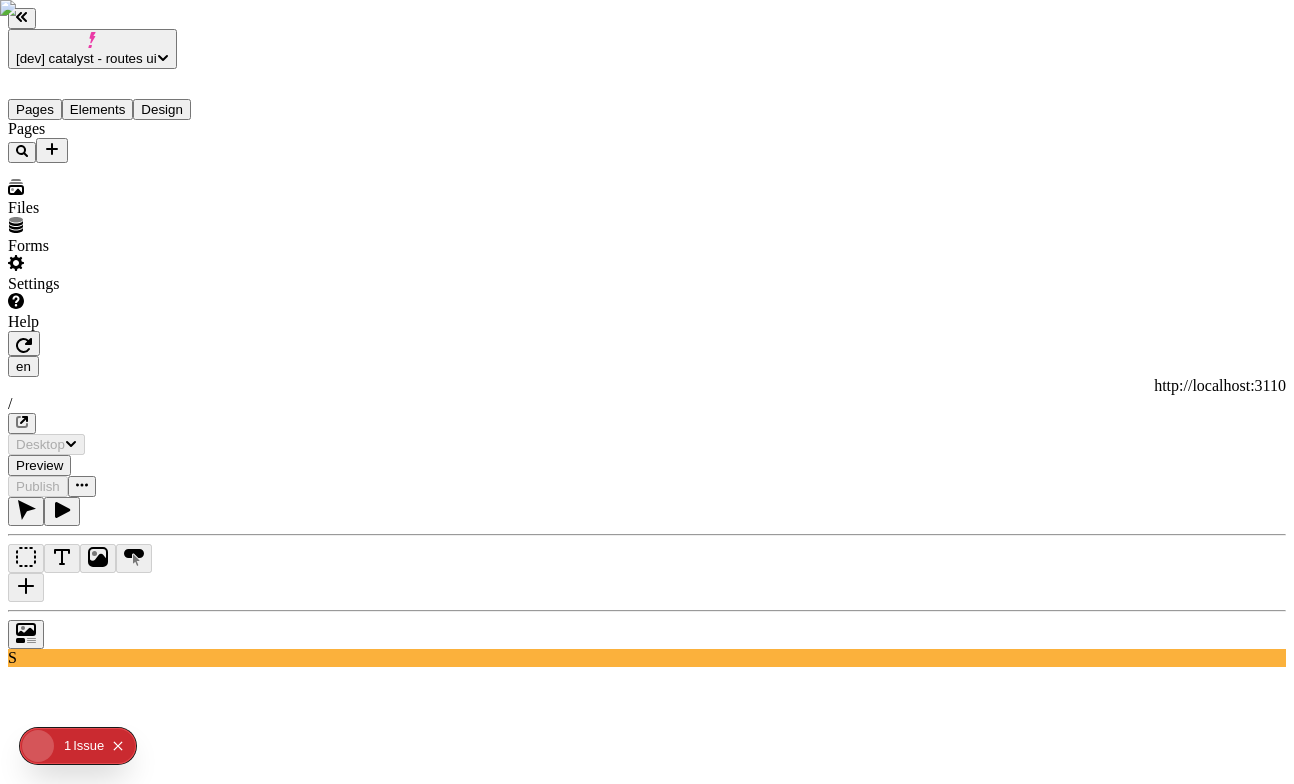 click on "en http://localhost:3110 /" at bounding box center (647, 395) 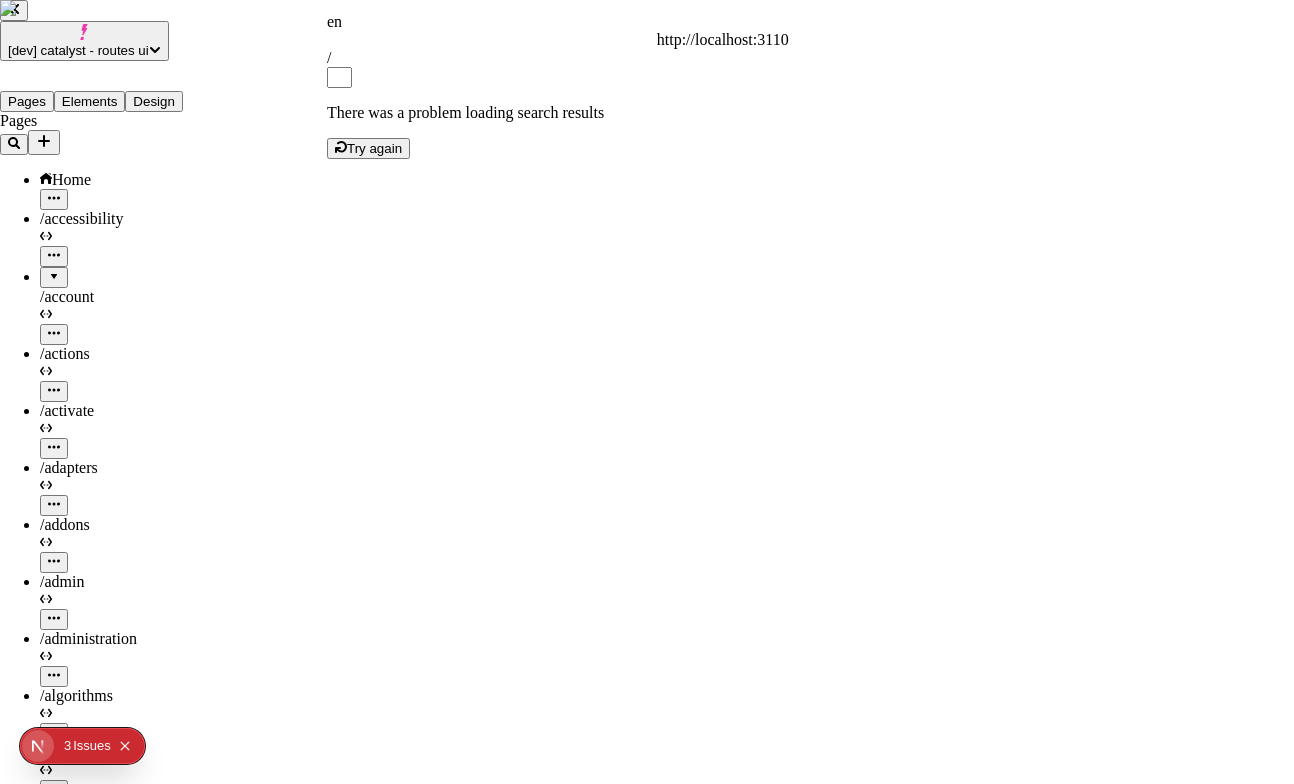 click on "Try again" at bounding box center (374, 148) 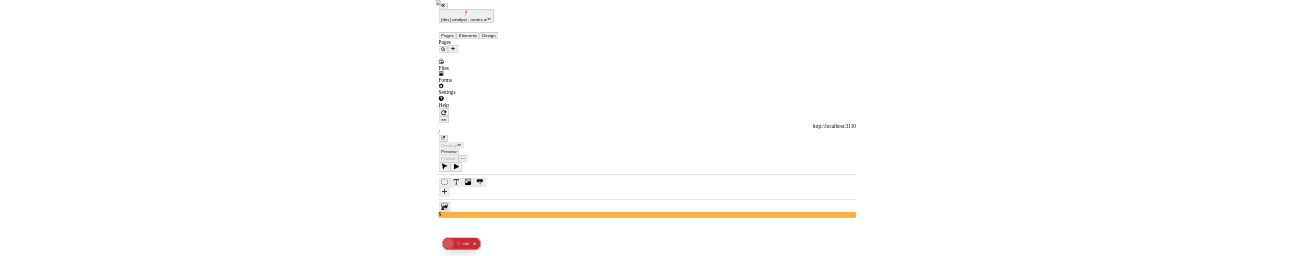 scroll, scrollTop: 0, scrollLeft: 0, axis: both 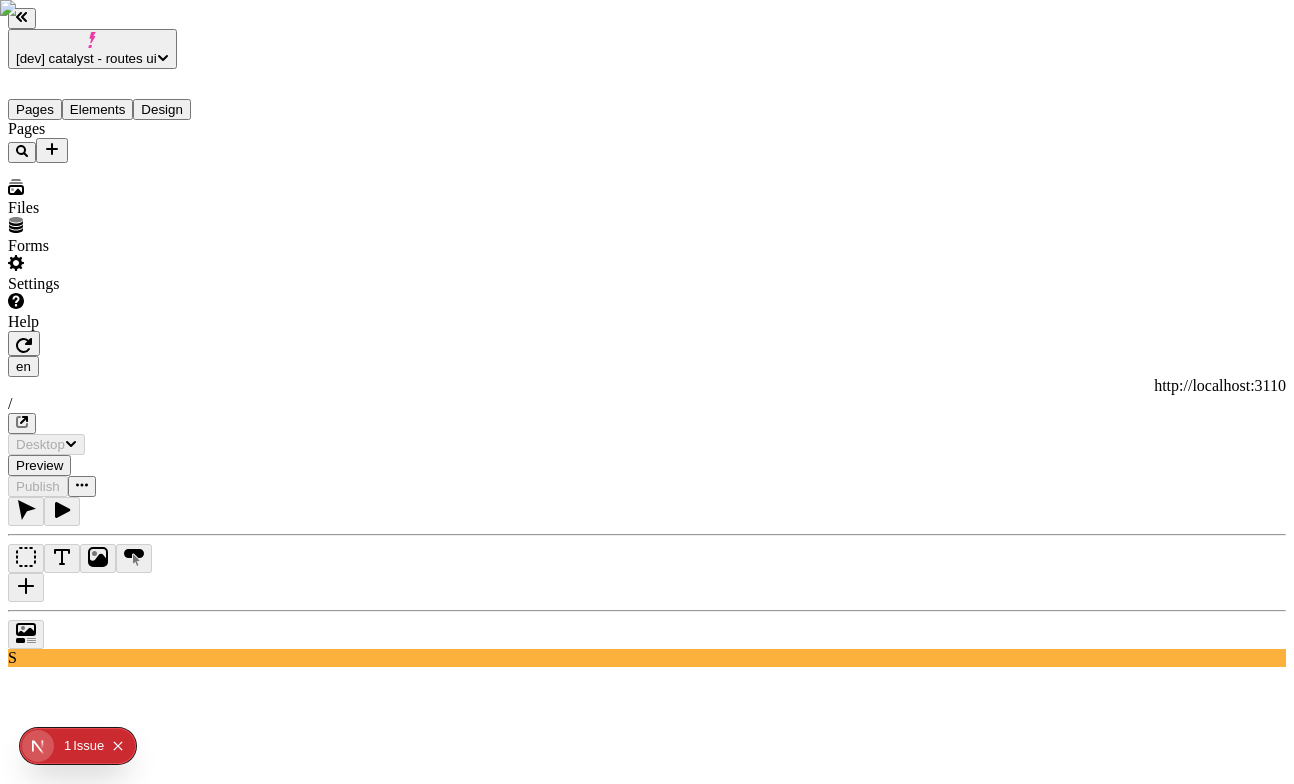 type on "/" 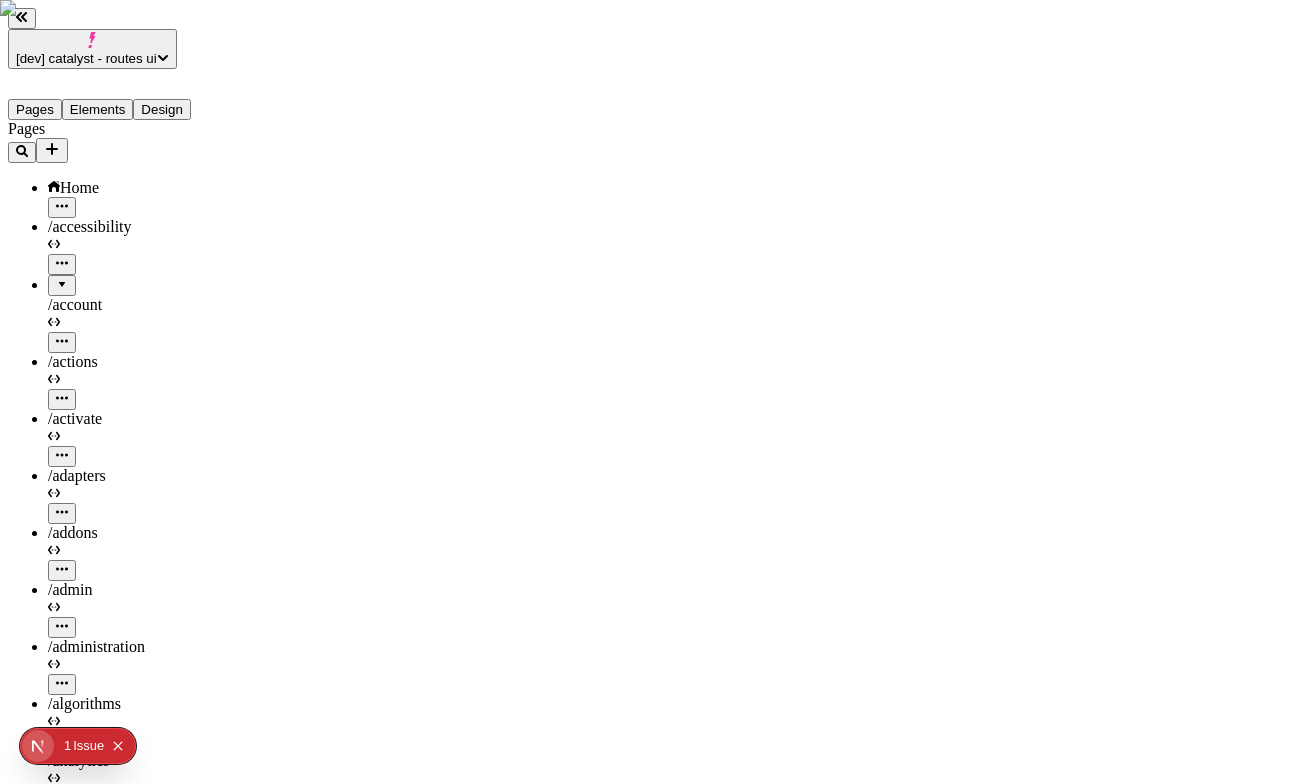 click on "en http://localhost:3110 /" at bounding box center (647, 8997) 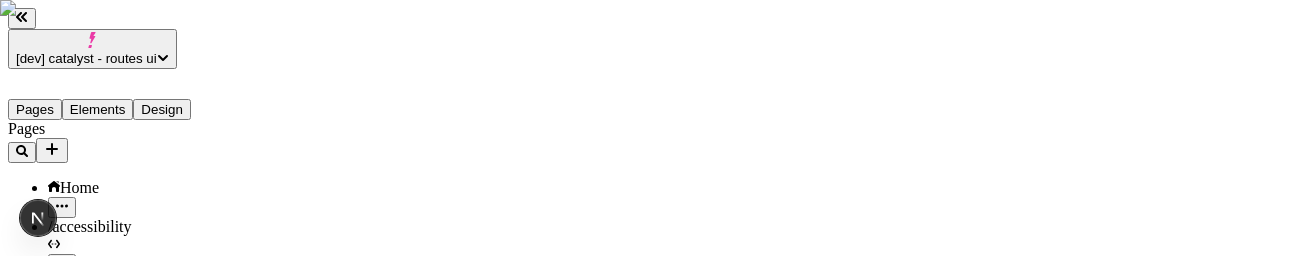 scroll, scrollTop: 0, scrollLeft: 0, axis: both 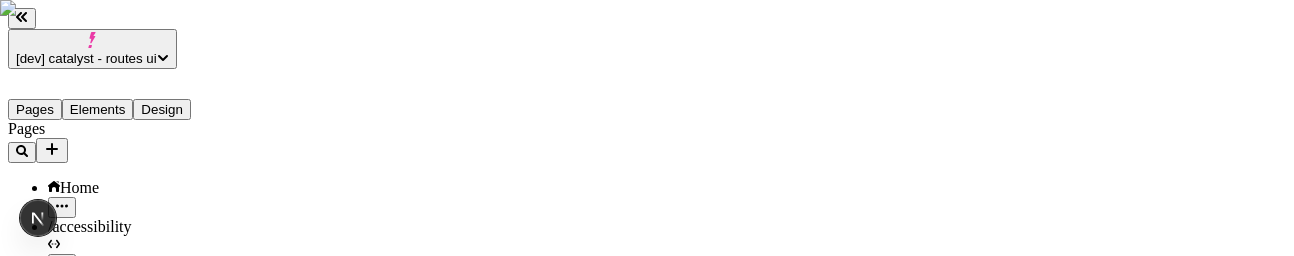 click on "en http://localhost:3110 /" at bounding box center (647, 8997) 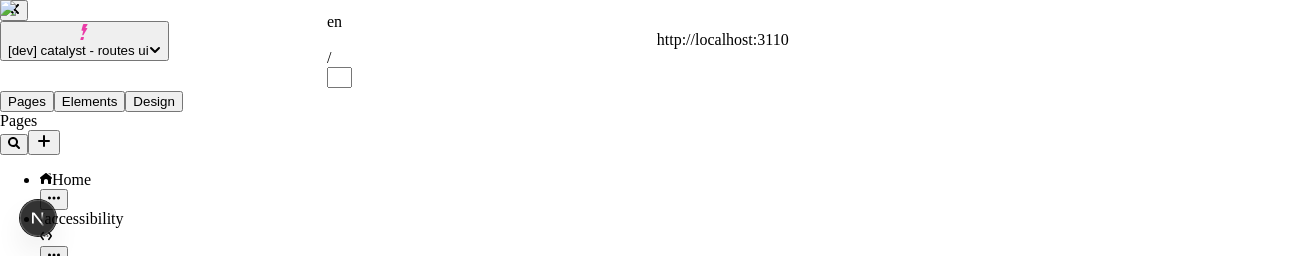 click on "en http://localhost:3110 /" at bounding box center (558, 50) 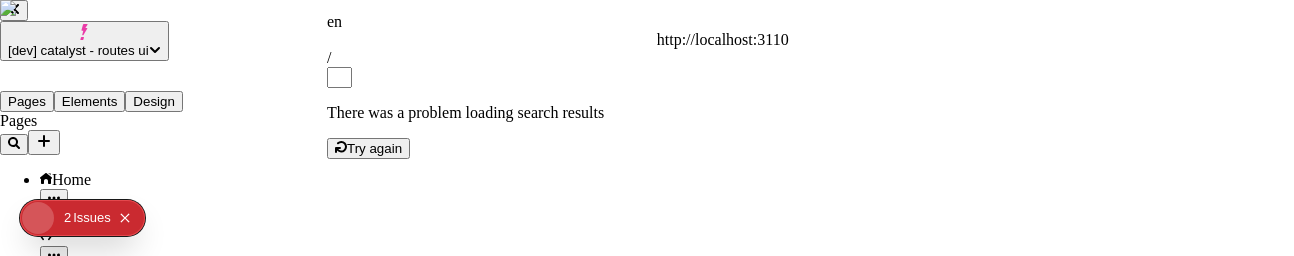 click at bounding box center (339, 77) 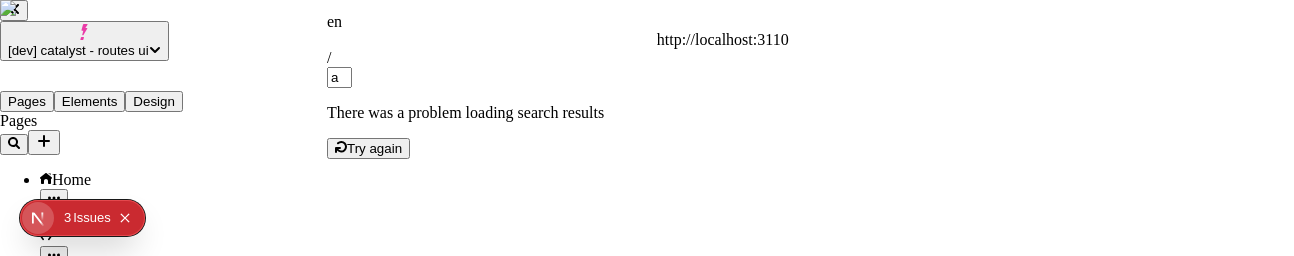 type on "a" 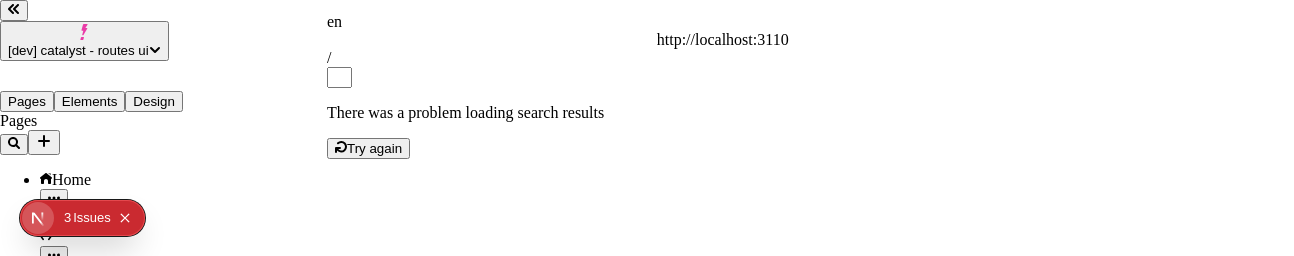 type 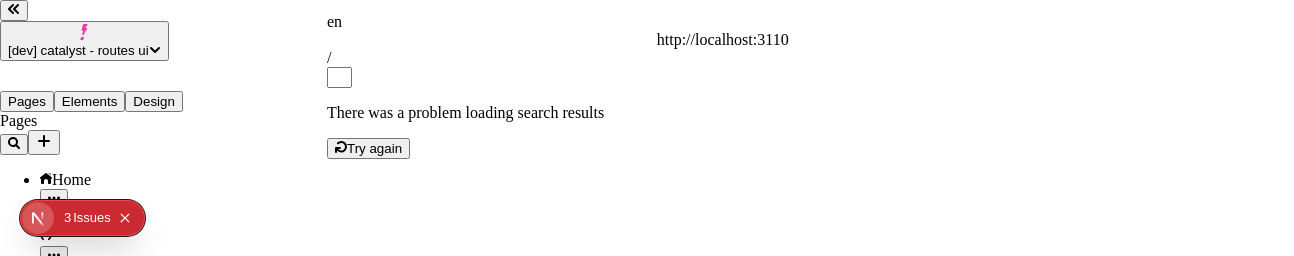 click on "Try again" at bounding box center [374, 148] 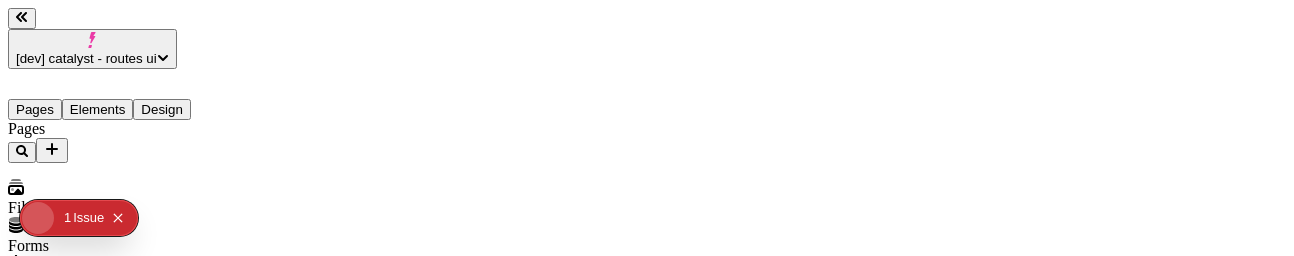 scroll, scrollTop: 0, scrollLeft: 0, axis: both 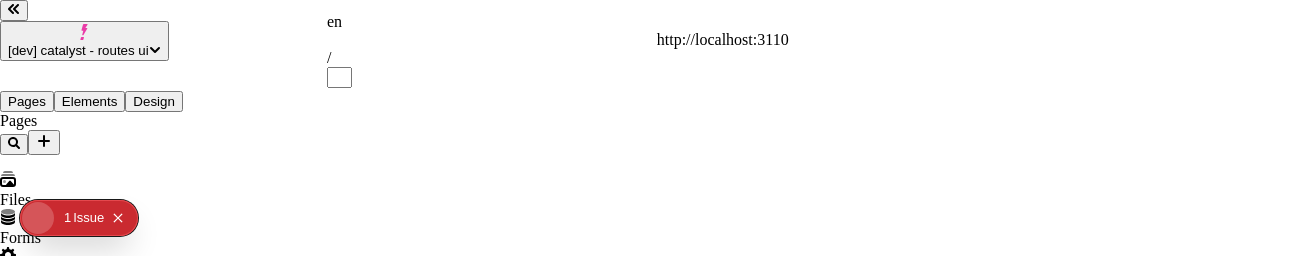 type on "a" 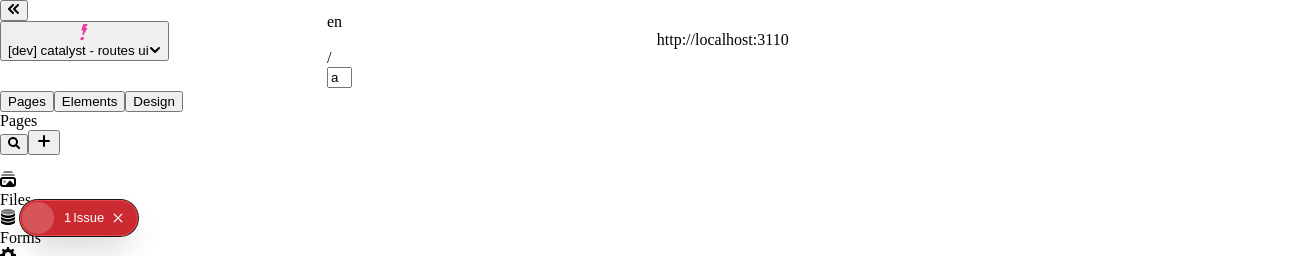 type on "/" 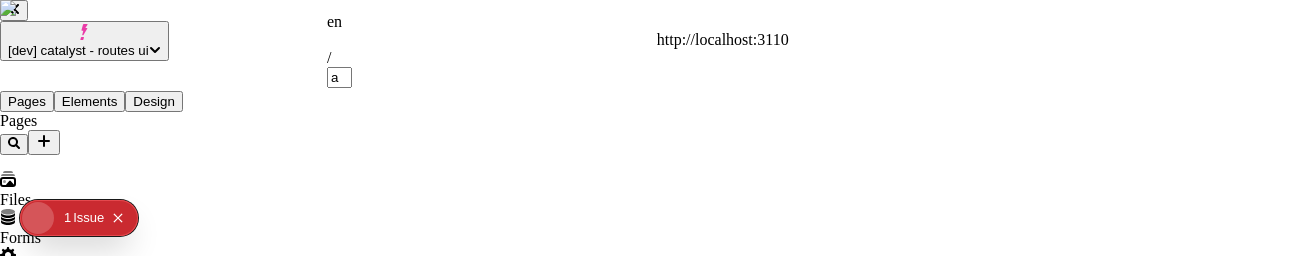 type on "a" 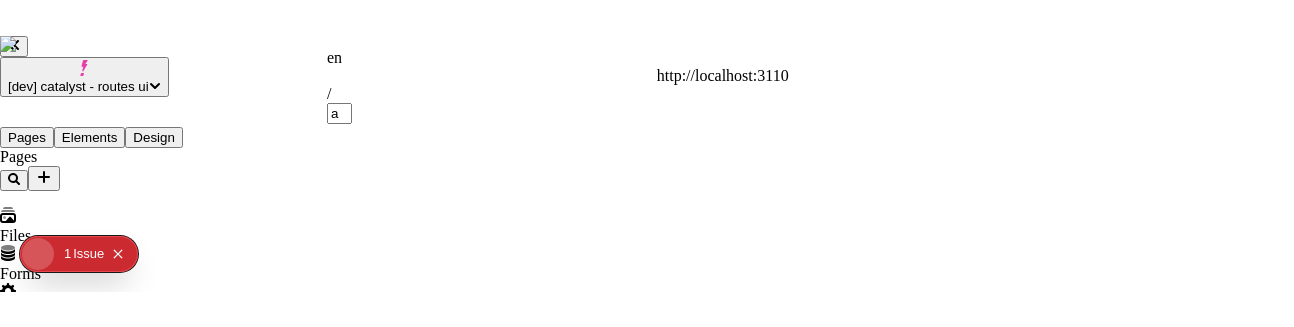 scroll, scrollTop: 0, scrollLeft: 0, axis: both 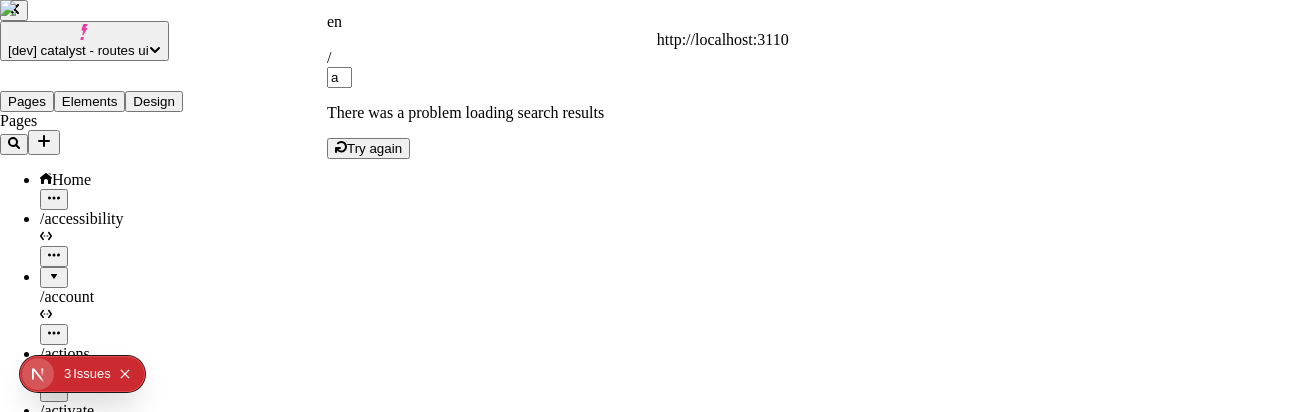 click on "en http://localhost:3110 / a" at bounding box center [558, 50] 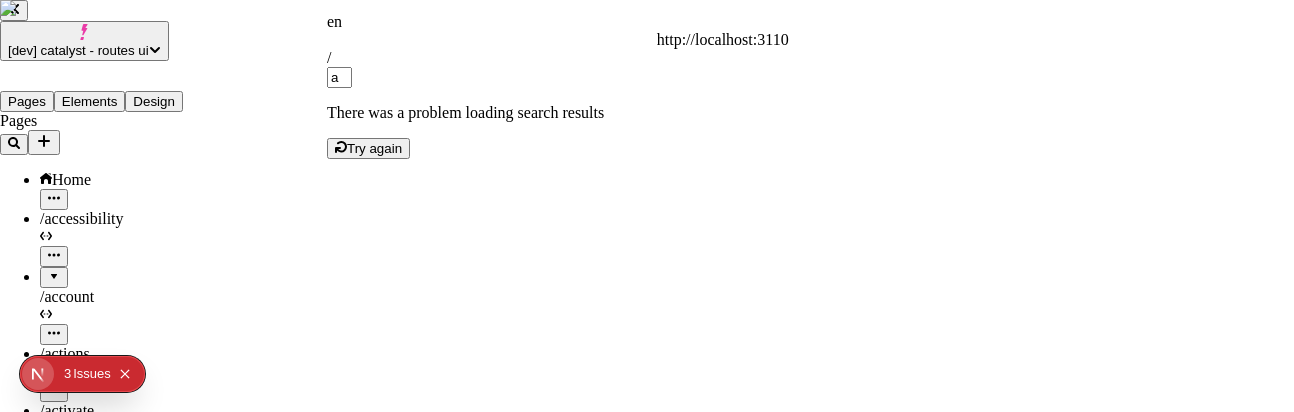click on "en http://localhost:3110 / a" at bounding box center (558, 50) 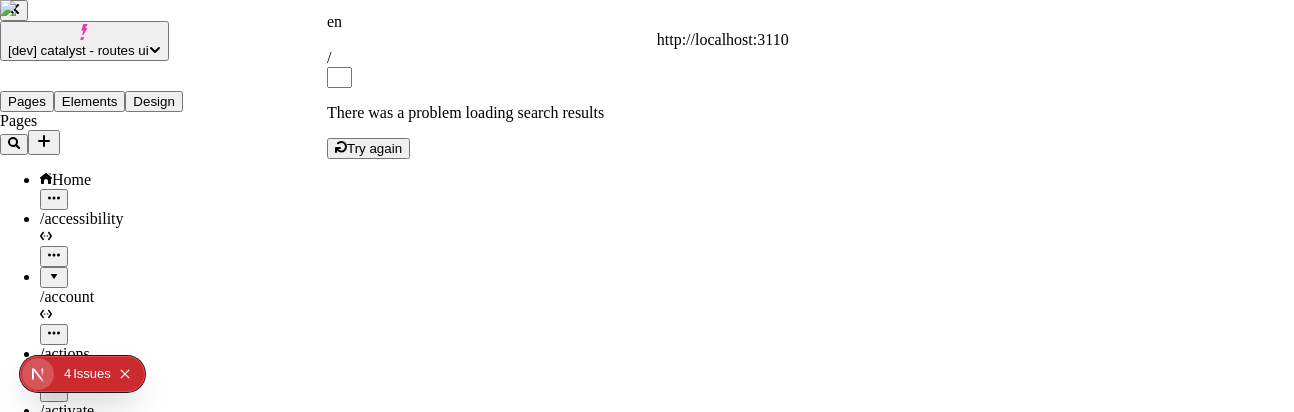 type 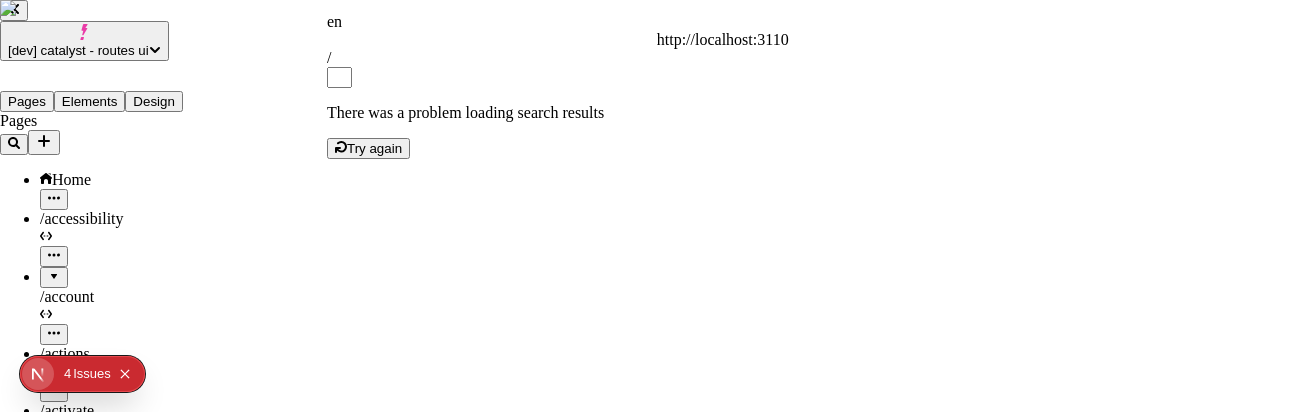 click on "en http://localhost:3110 /" at bounding box center [558, 50] 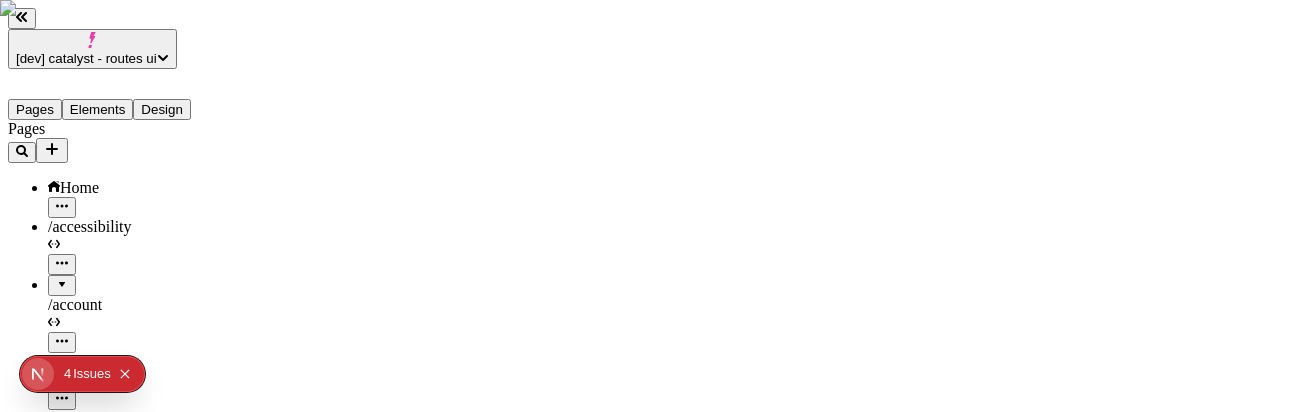 click on "en http://localhost:3110 /" at bounding box center (647, 8997) 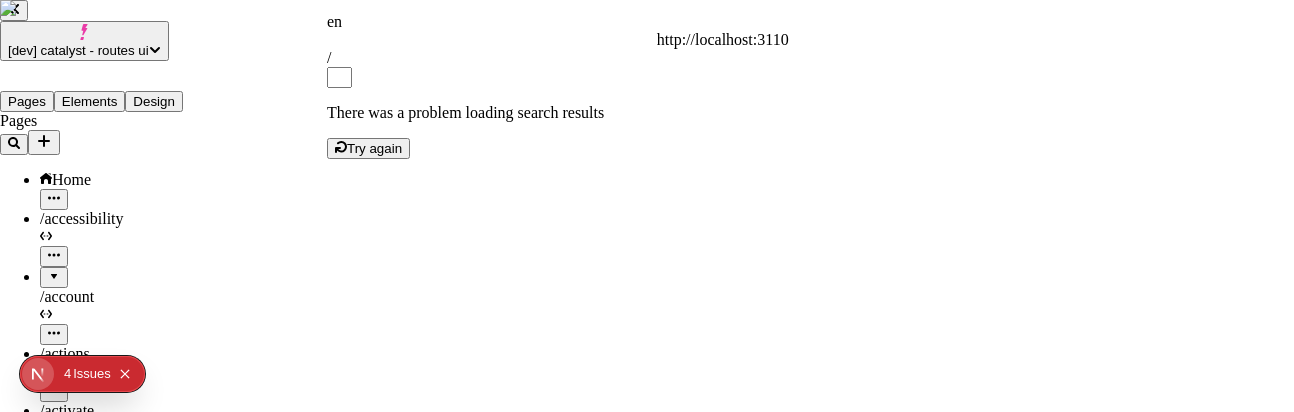 click on "[dev] catalyst - routes ui Pages Elements Design Pages Home /accessibility /account /actions /activate /adapters /addons /admin /administration /algorithms /analytics /api /architectures /archive /assets /atom /attachments /audio /auth /automations /backup /blog /blog-2 /blueprints /bookmarks /bridges /browse /builders /cache /calculations /callbacks /catalog /categories /cleaners /commands /community /company /compliance /components /compressors /computations /config /confirm /connectors /constants /constructors /contact /control /controls /cookie /cookies /coordination /creators /criteria /dashboard /database /decoders /decompressors /decryptors /demo /deserializers /designs /destructors /developers /directory /discover /docs /documents /downloads /drafts /education /encoders /encryptors /environment /equations /estimates /events /examples /explore /export /expressions /extensions /factories /faq /favorites /featured /features /feed /files /filters /finalizers /flags /flash-sale /forbidden /forecasts Files" at bounding box center [647, 5422] 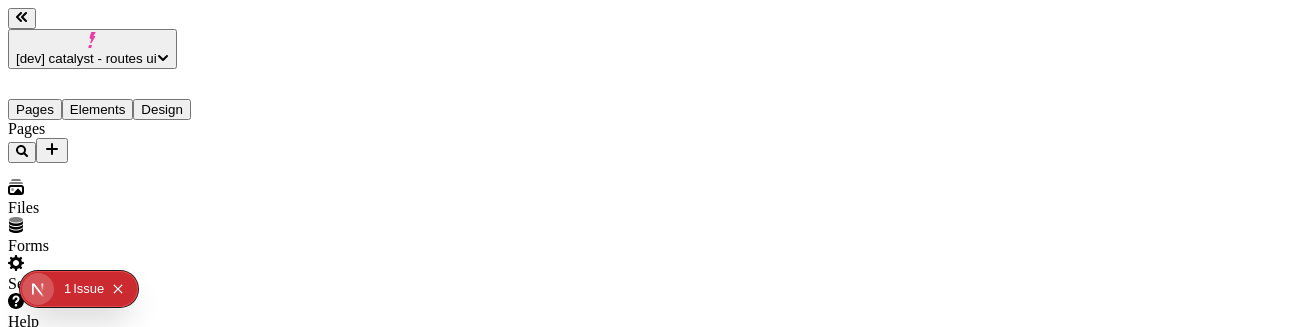 scroll, scrollTop: 0, scrollLeft: 0, axis: both 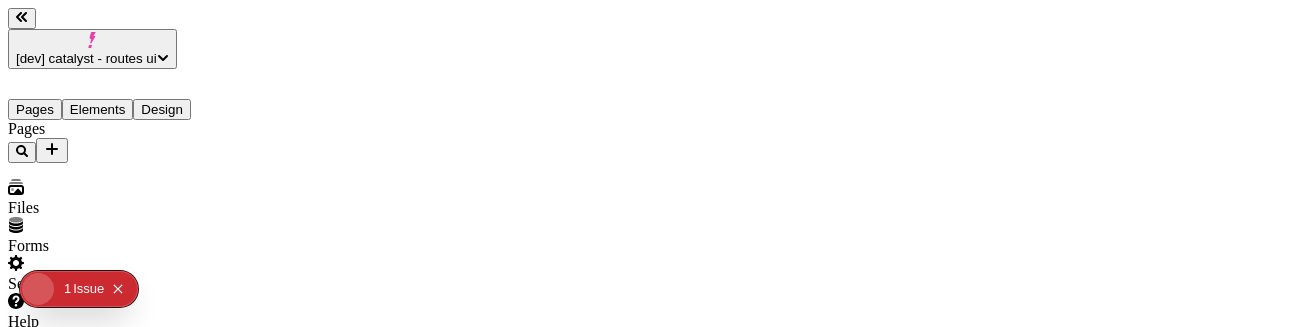 click on "/" at bounding box center (647, 404) 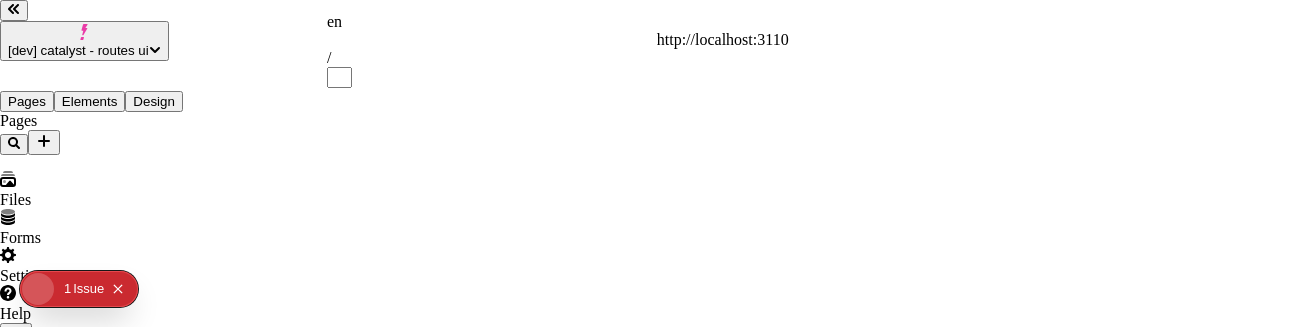 type on "/" 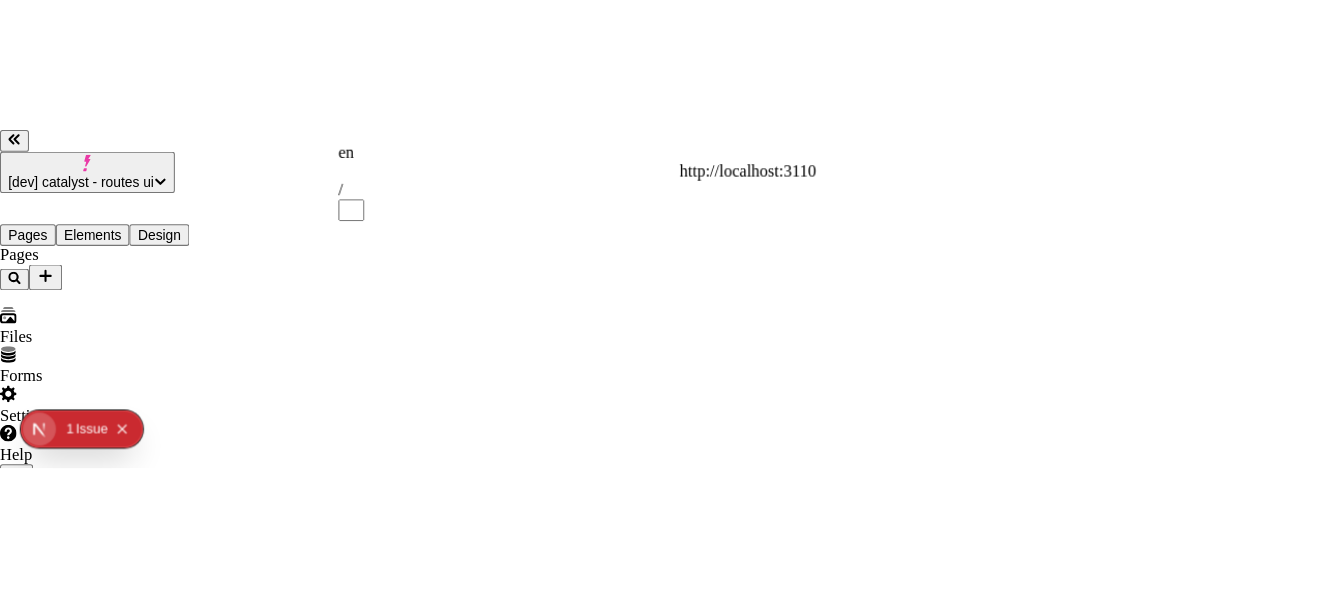 scroll, scrollTop: 0, scrollLeft: 0, axis: both 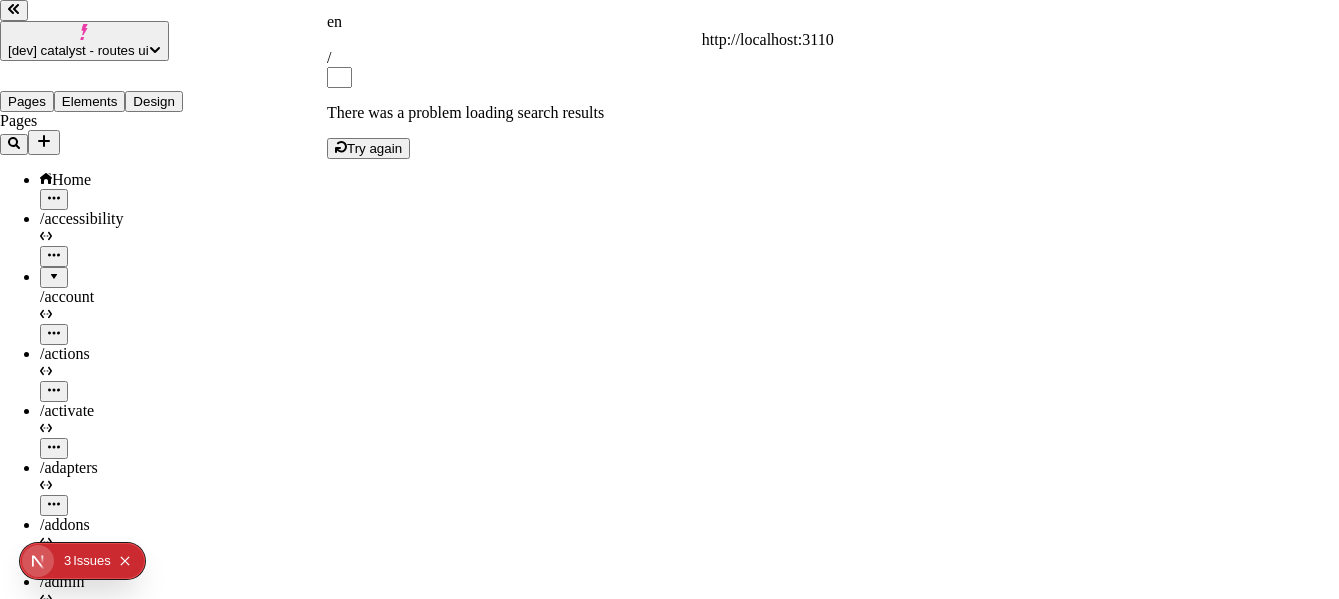 click on "There was a problem loading search results Try again" at bounding box center (580, 131) 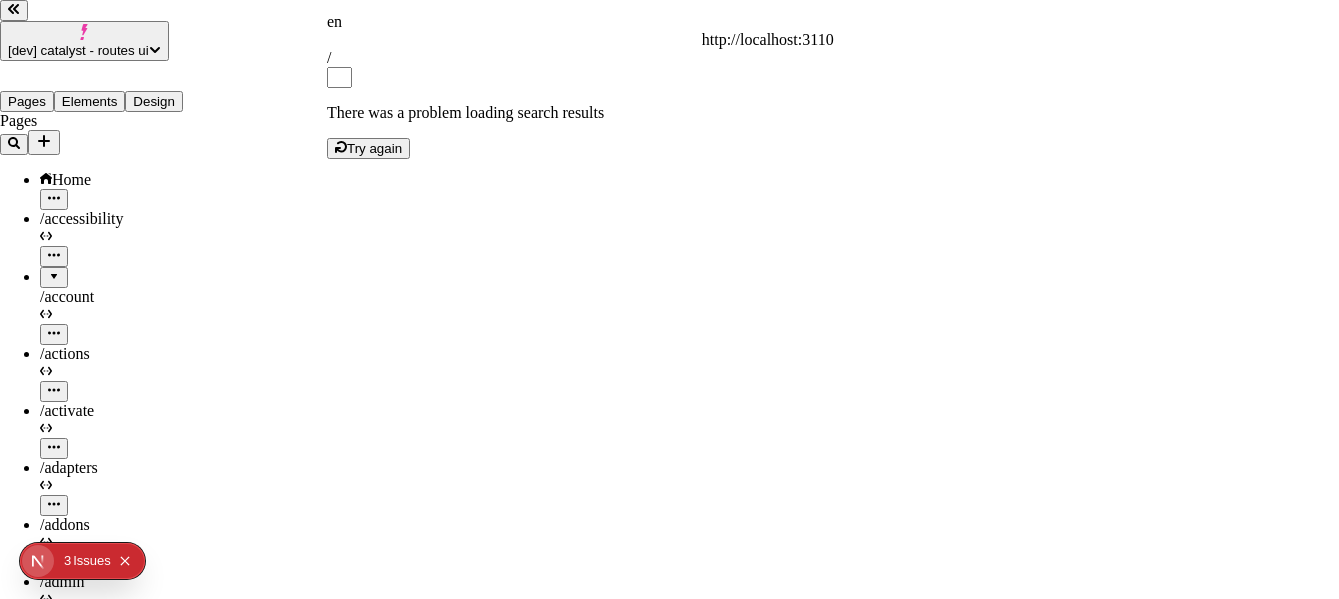 click on "Try again" at bounding box center [374, 148] 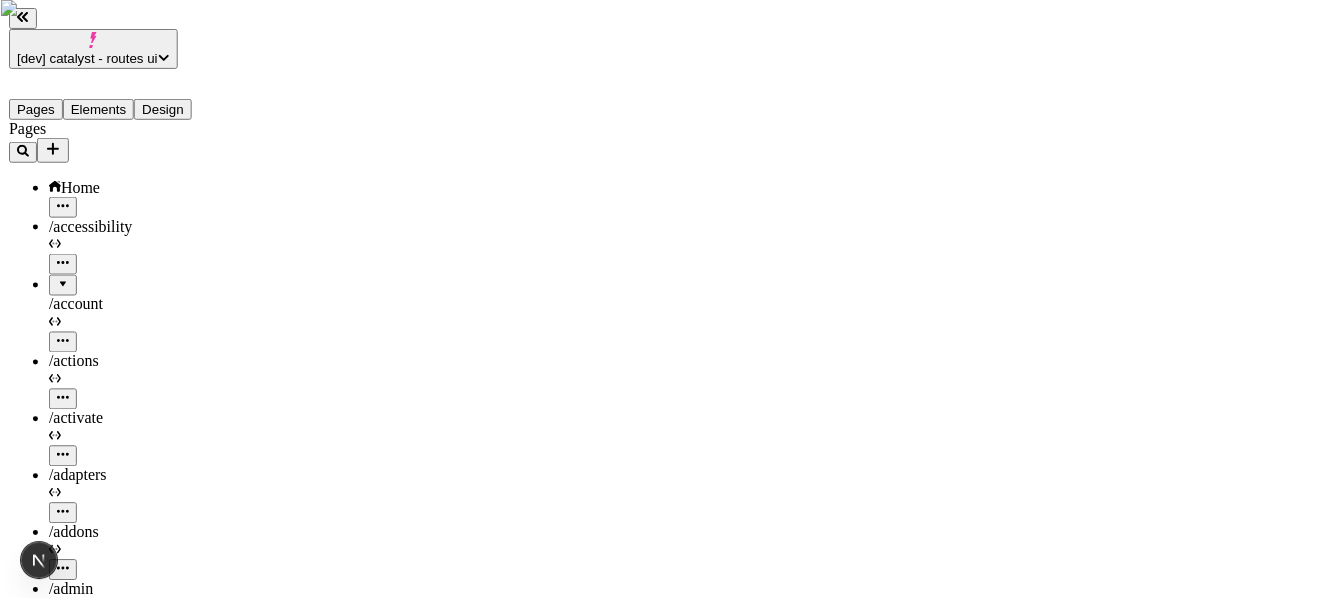 scroll, scrollTop: 0, scrollLeft: 0, axis: both 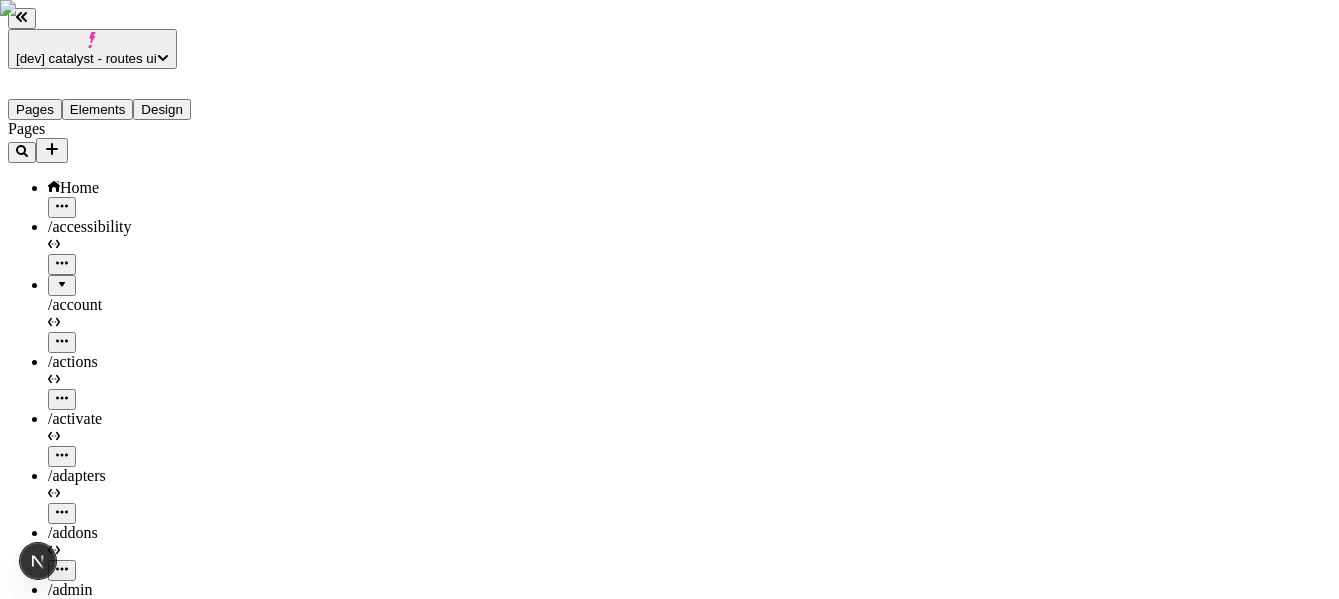 click on "en http://localhost:3110 /" at bounding box center [669, 8997] 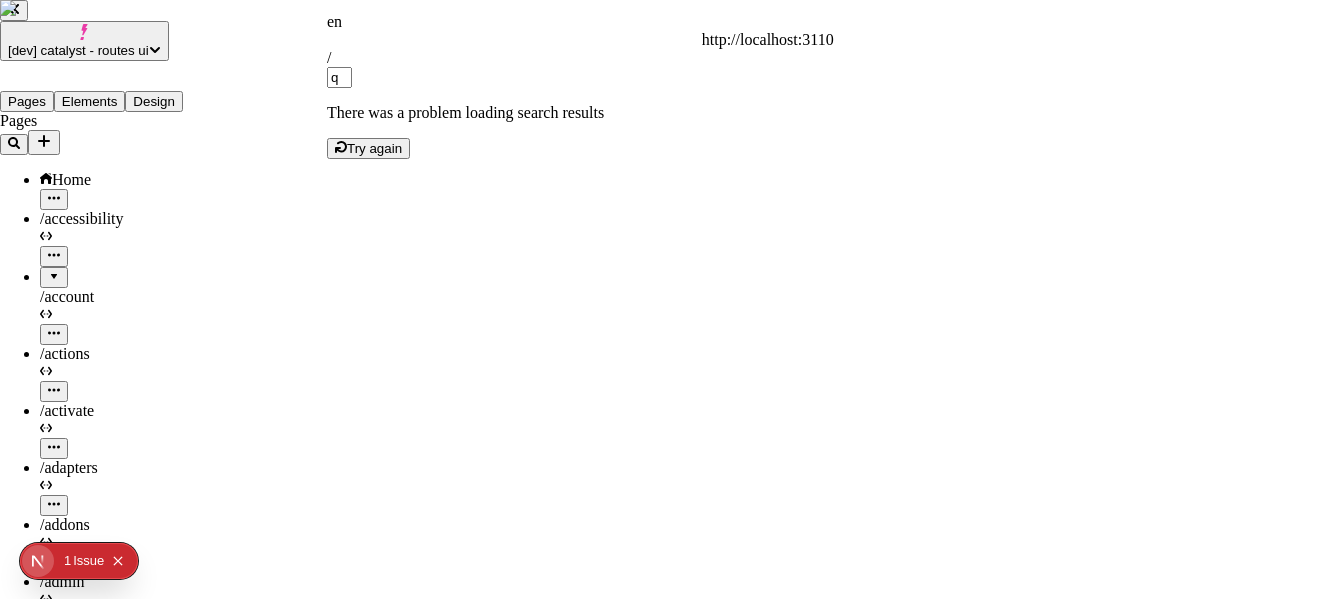 type on "q" 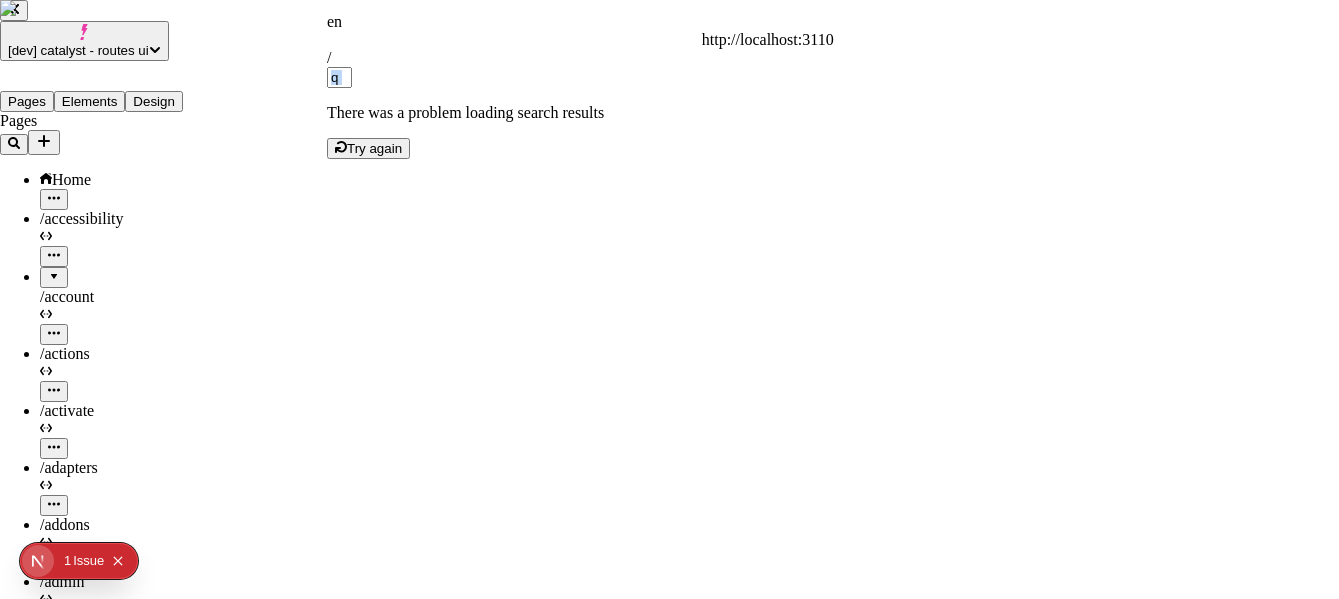 click on "en http://localhost:3110 / q" at bounding box center (580, 50) 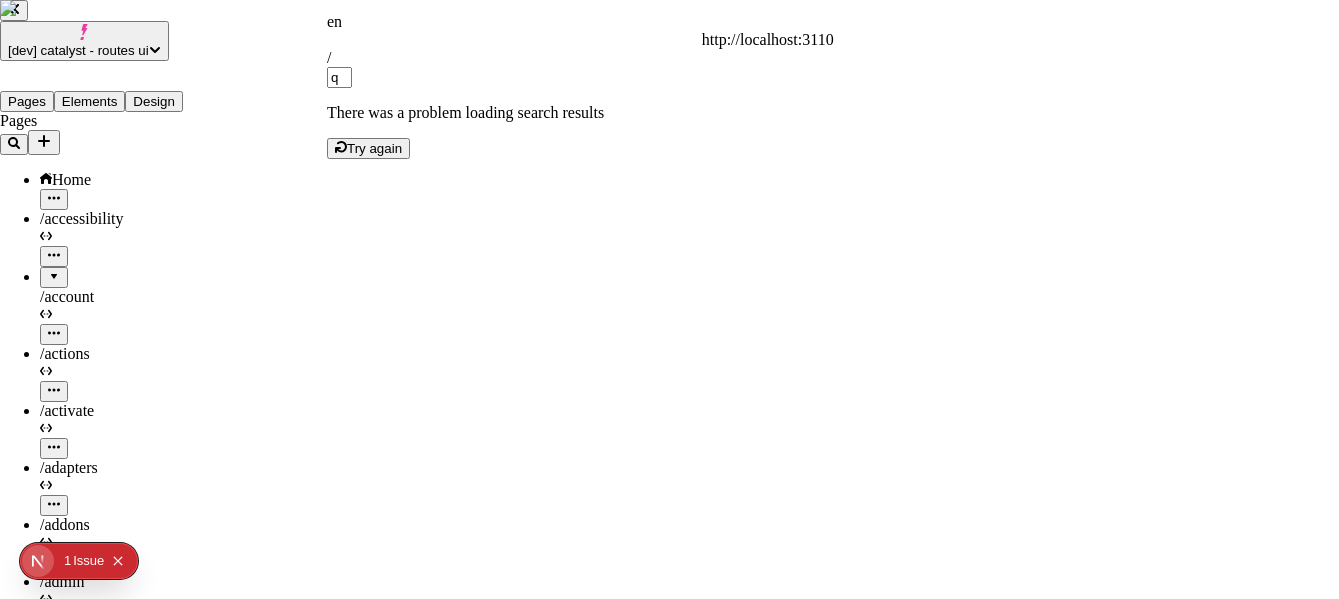 click on "en http://localhost:3110 / q" at bounding box center [580, 50] 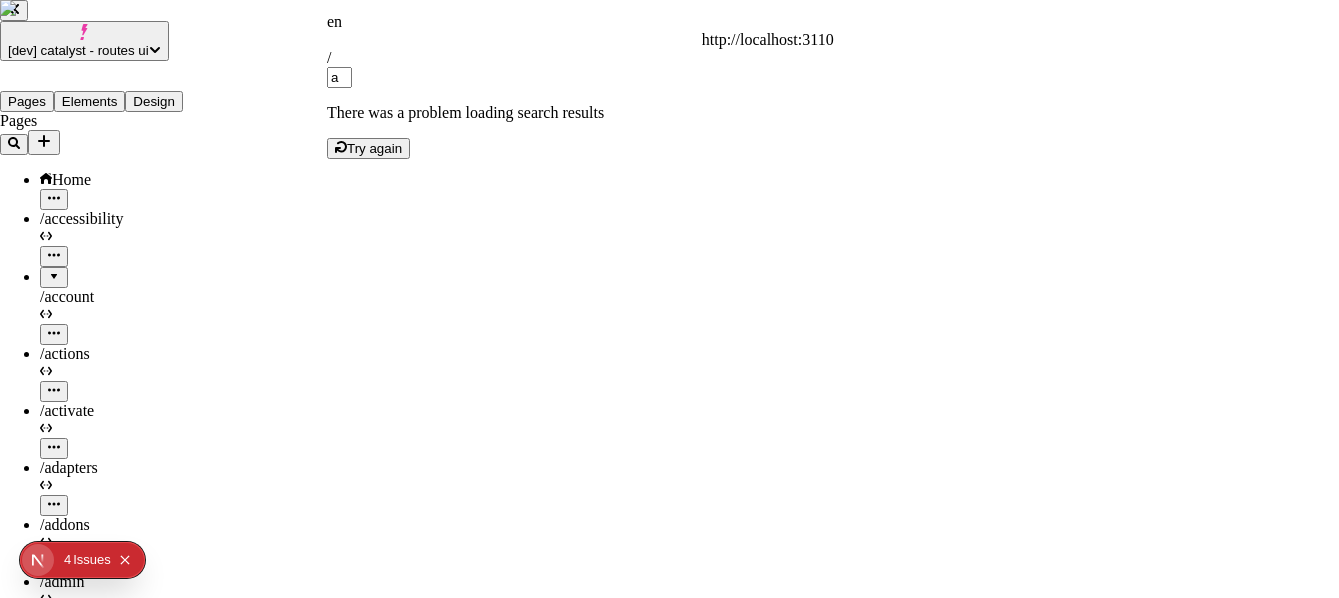type on "a" 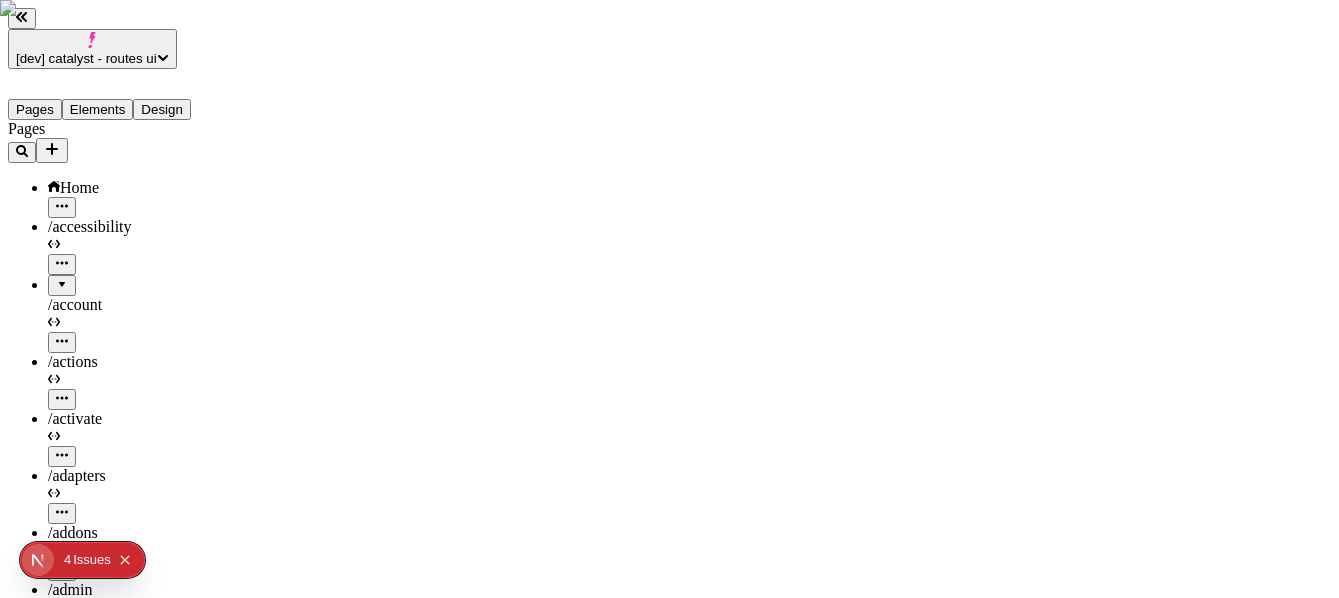 click on "[dev] catalyst - routes ui Pages Elements Design Pages Home /accessibility /account /actions /activate /adapters /addons /admin /administration /algorithms /analytics /api /architectures /archive /assets /atom /attachments /audio /auth /automations /backup /blog /blog-2 /blueprints /bookmarks /bridges /browse /builders /cache /calculations /callbacks /catalog /categories /cleaners /commands /community /company /compliance /components /compressors /computations /config /confirm /connectors /constants /constructors /contact /control /controls /cookie /cookies /coordination /creators /criteria /dashboard /database /decoders /decompressors /decryptors /demo /deserializers /designs /destructors /developers /directory /discover /docs /documents /downloads /drafts /education /encoders /encryptors /environment /equations /estimates /events /examples /explore /export /expressions /extensions /factories /faq /favorites /featured /features /feed /files /filters /finalizers /flags /flash-sale /forbidden /forecasts Files" at bounding box center [669, 5495] 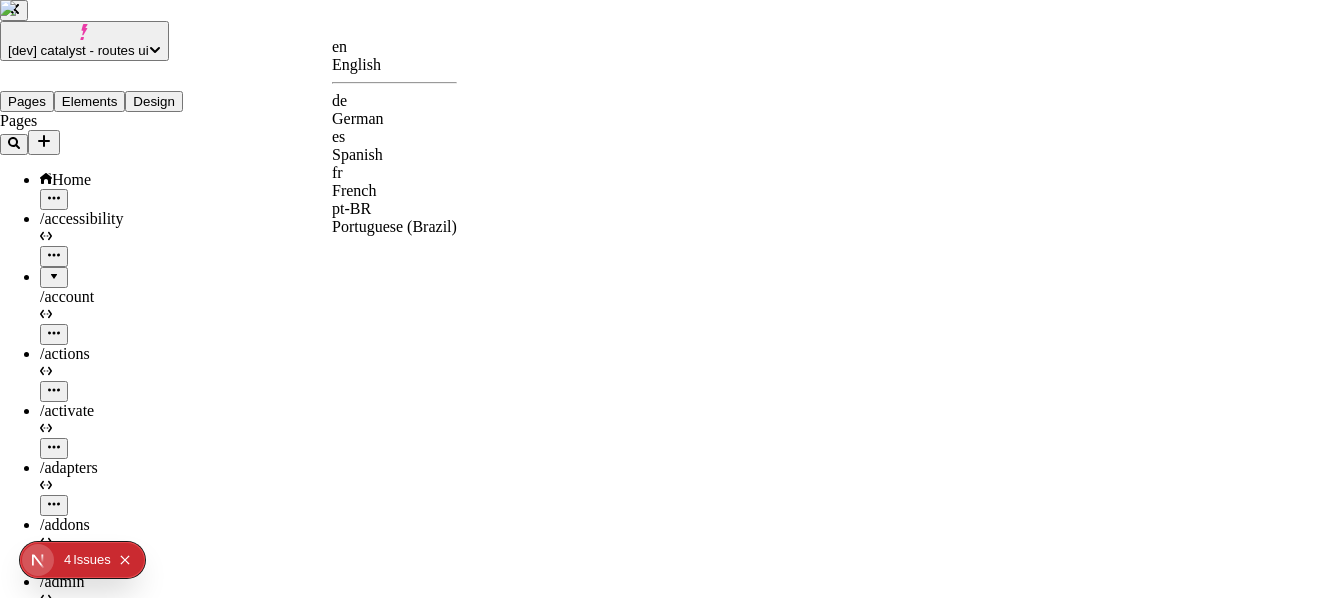 click on "en English" at bounding box center [394, 56] 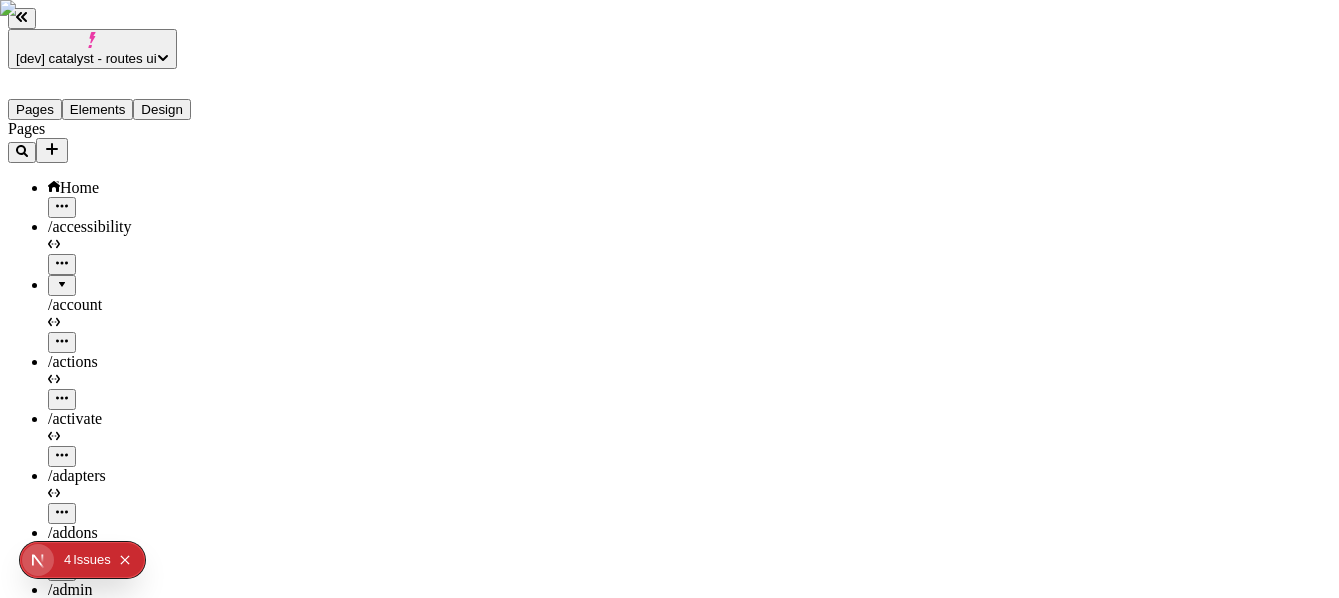 click on "en http://localhost:3110 /" at bounding box center [669, 8997] 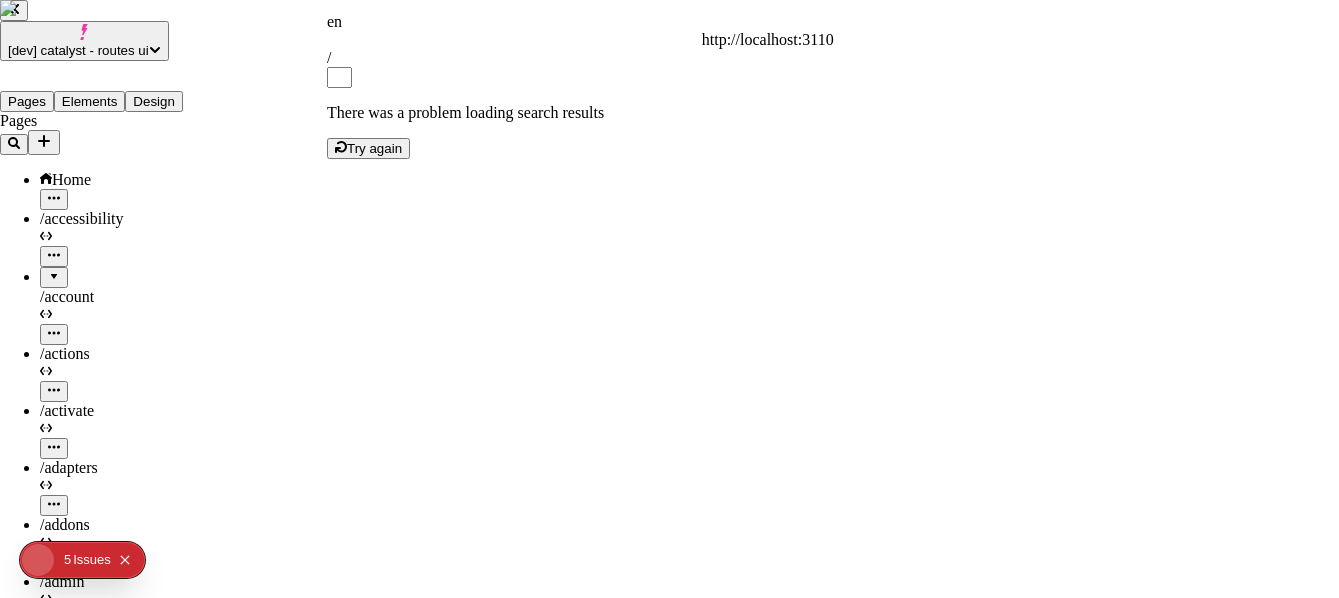 click on "en http://localhost:3110 /" at bounding box center [580, 50] 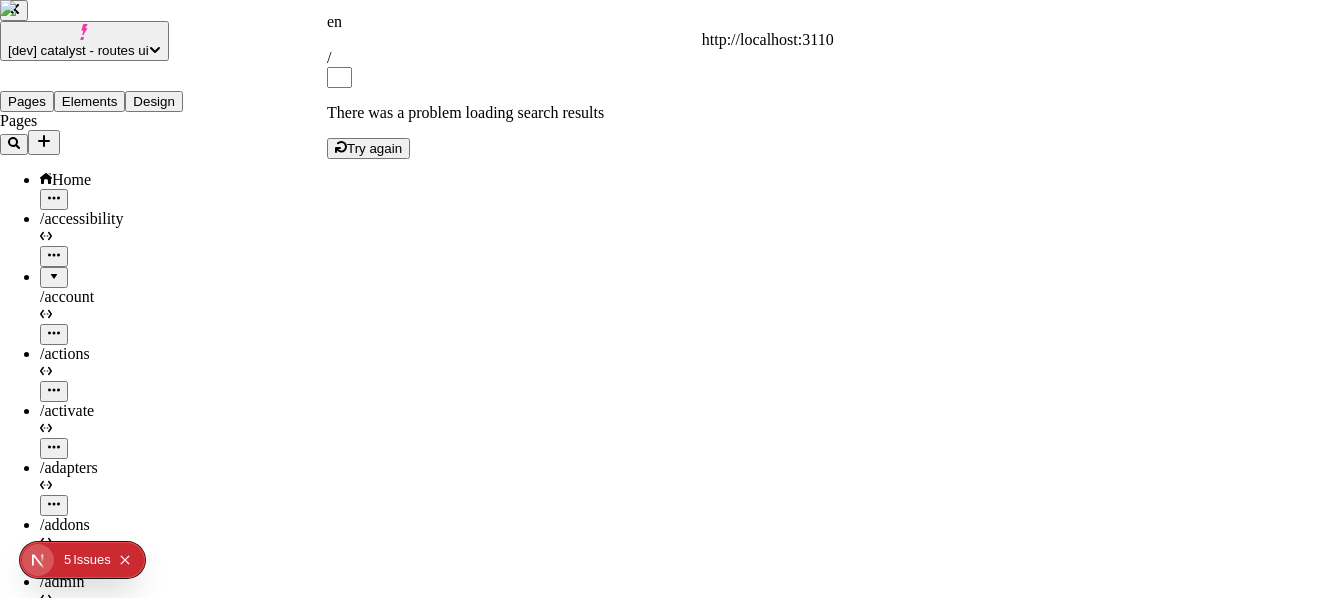 click on "en http://localhost:3110 /" at bounding box center [580, 50] 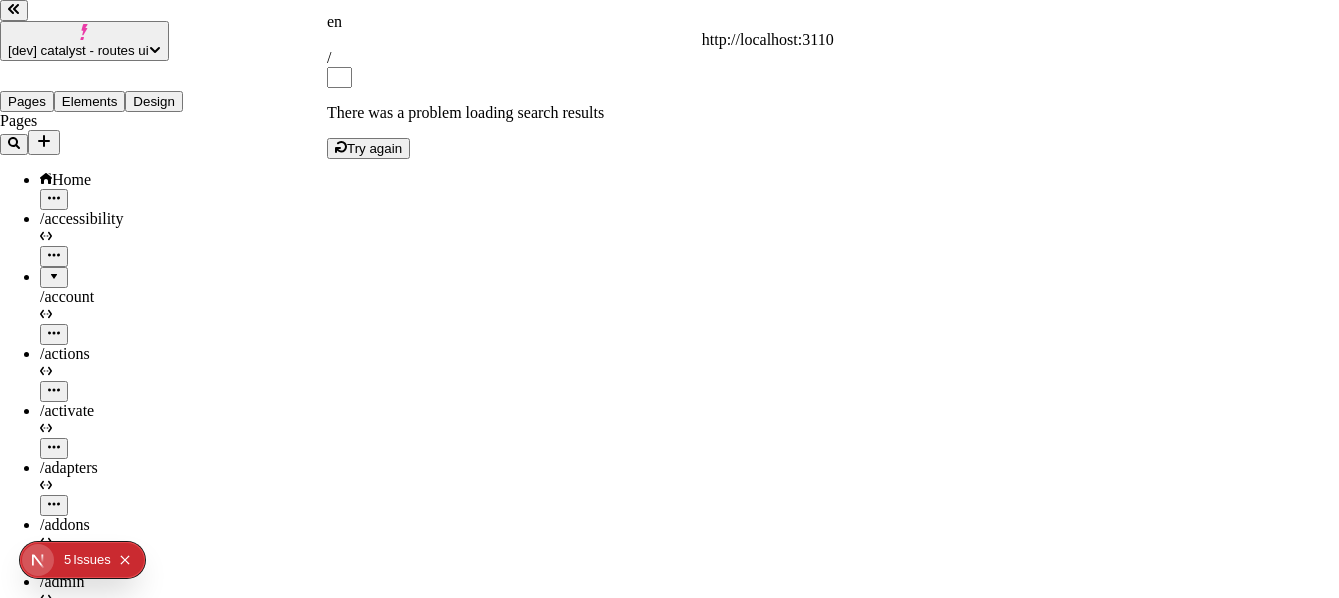 click on "/" at bounding box center (580, 58) 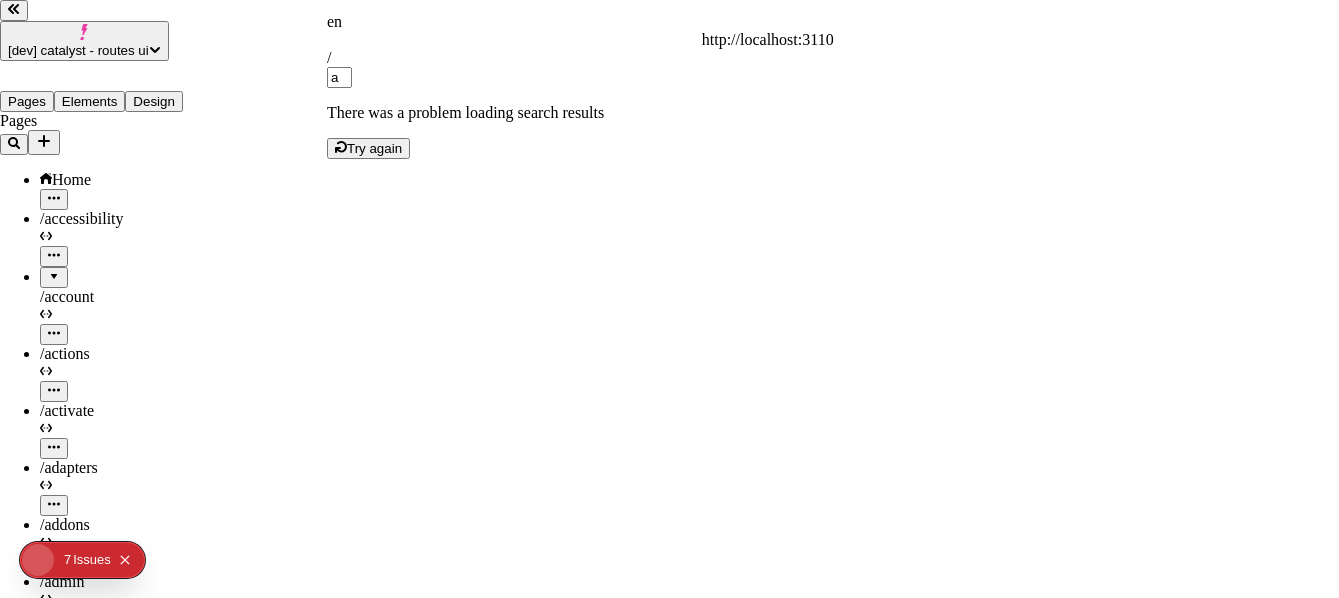 type on "a" 